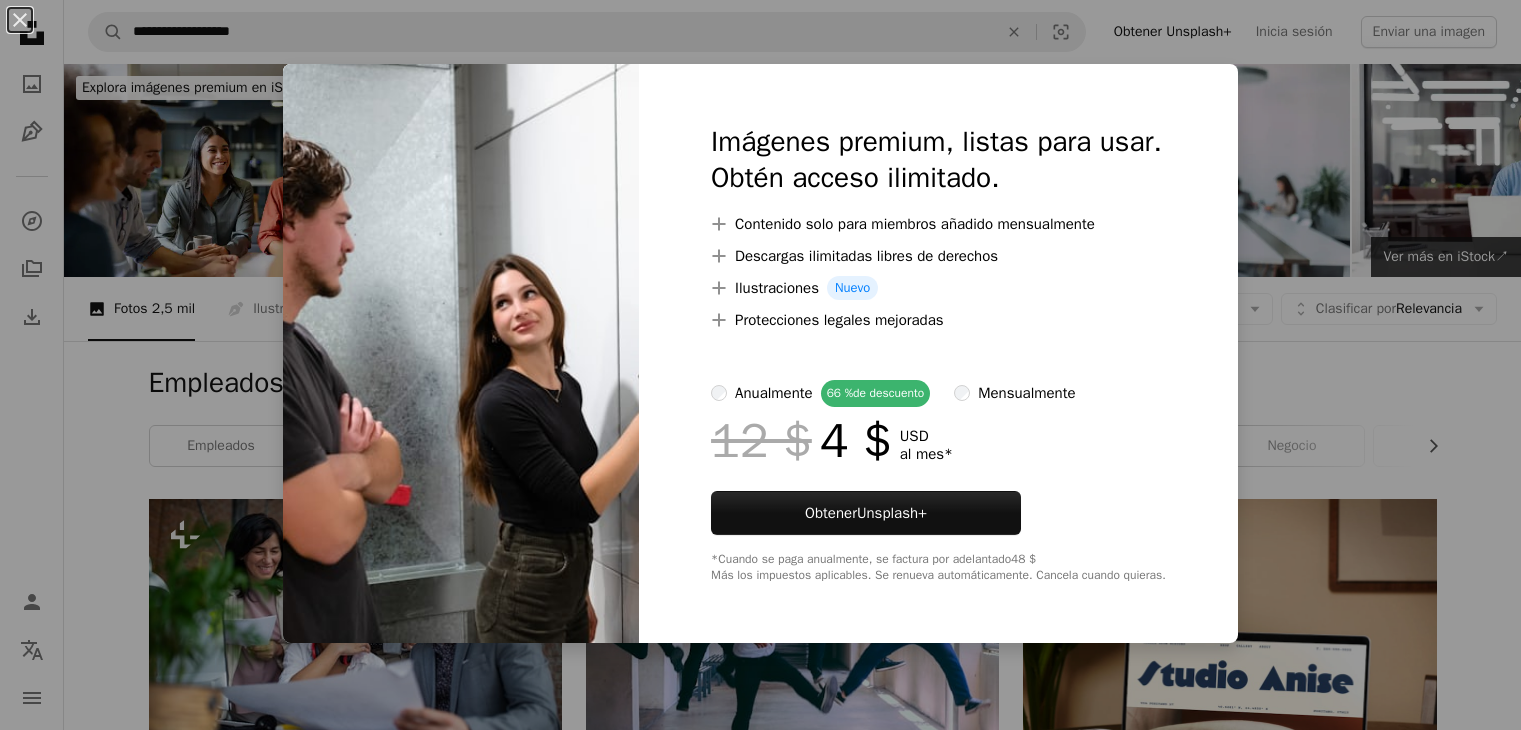 scroll, scrollTop: 7100, scrollLeft: 0, axis: vertical 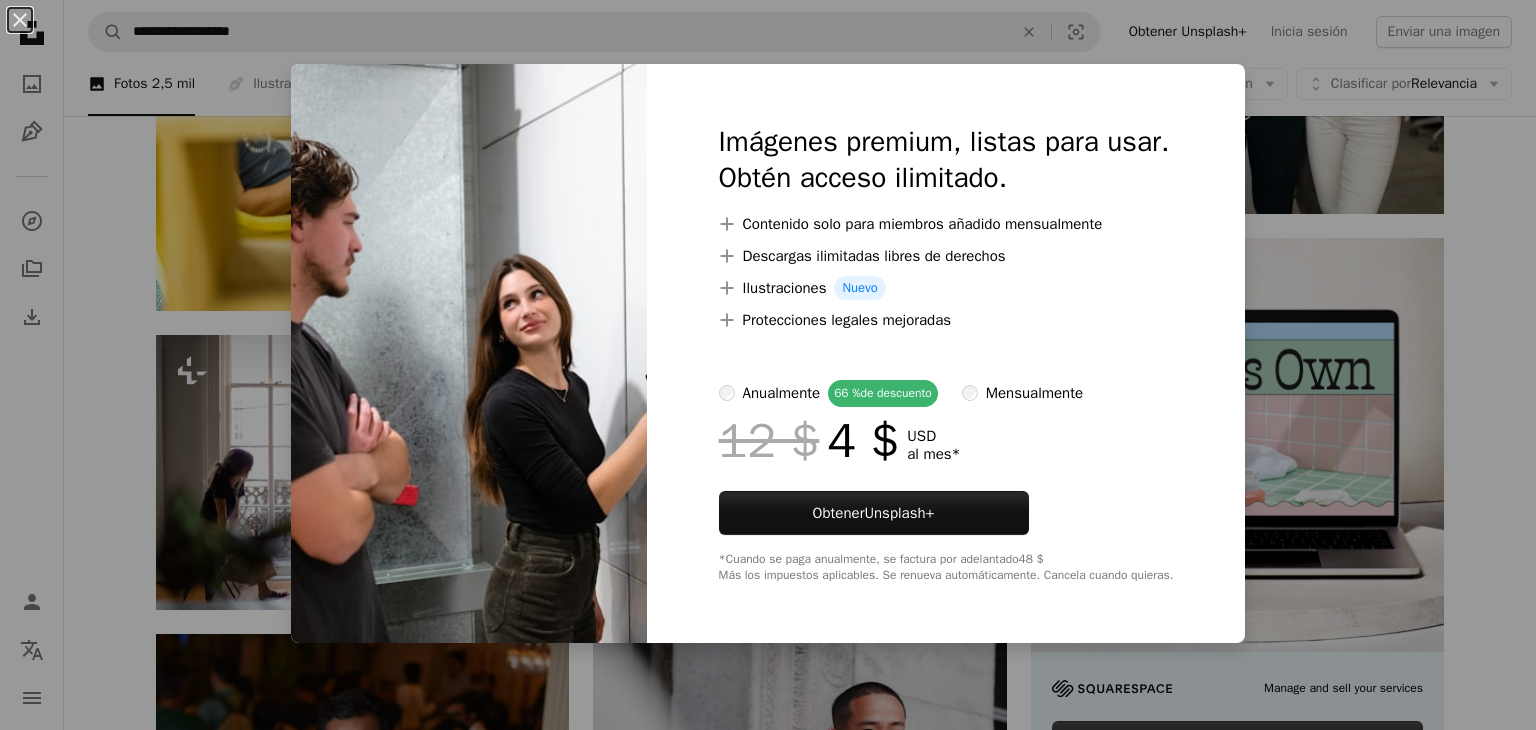 click on "An X shape Imágenes premium, listas para usar. Obtén acceso ilimitado. A plus sign Contenido solo para miembros añadido mensualmente A plus sign Descargas ilimitadas libres de derechos A plus sign Ilustraciones  Nuevo A plus sign Protecciones legales mejoradas anualmente 66 %  de descuento mensualmente 12 $   4 $ USD al mes * Obtener  Unsplash+ *Cuando se paga anualmente, se factura por adelantado  48 $ Más los impuestos aplicables. Se renueva automáticamente. Cancela cuando quieras." at bounding box center [768, 365] 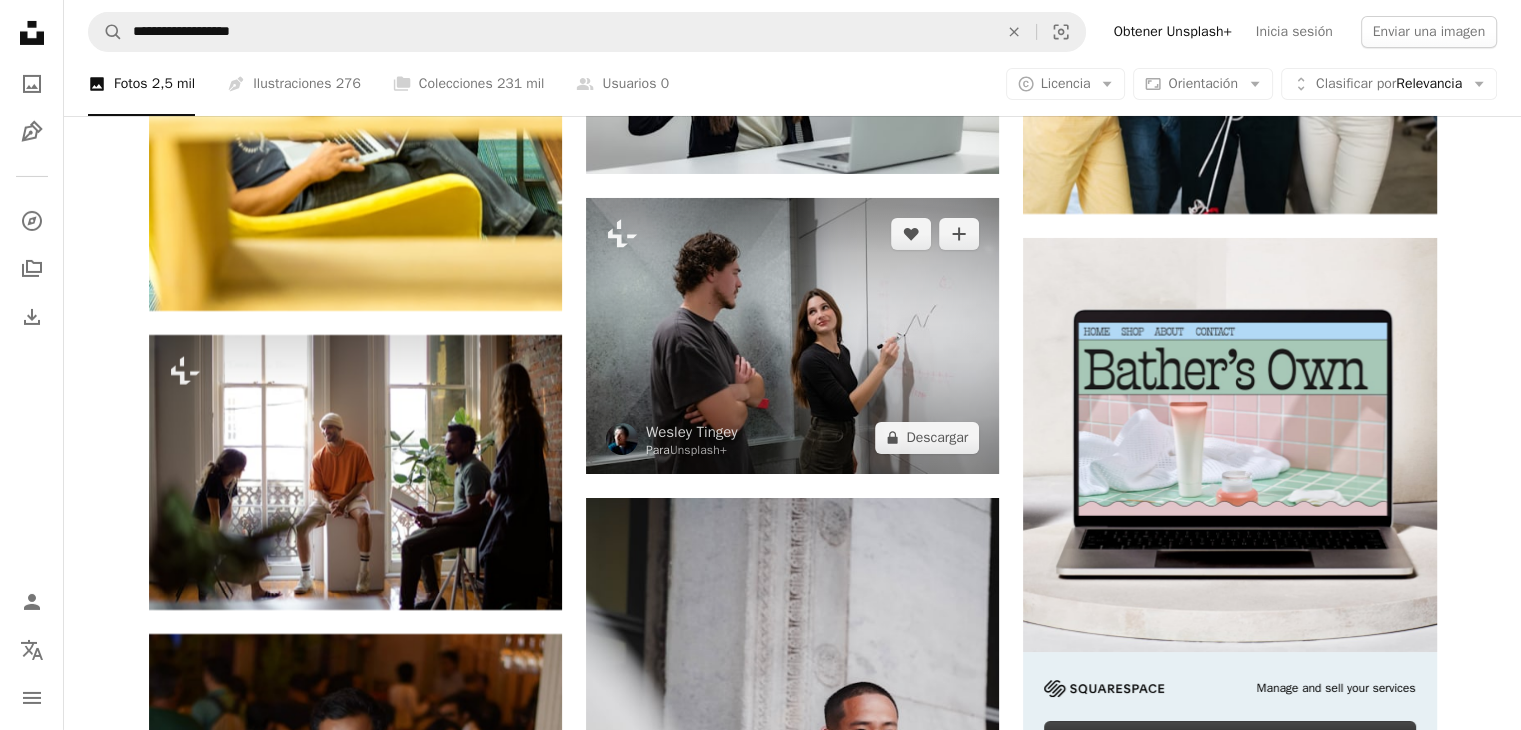 click at bounding box center (792, 335) 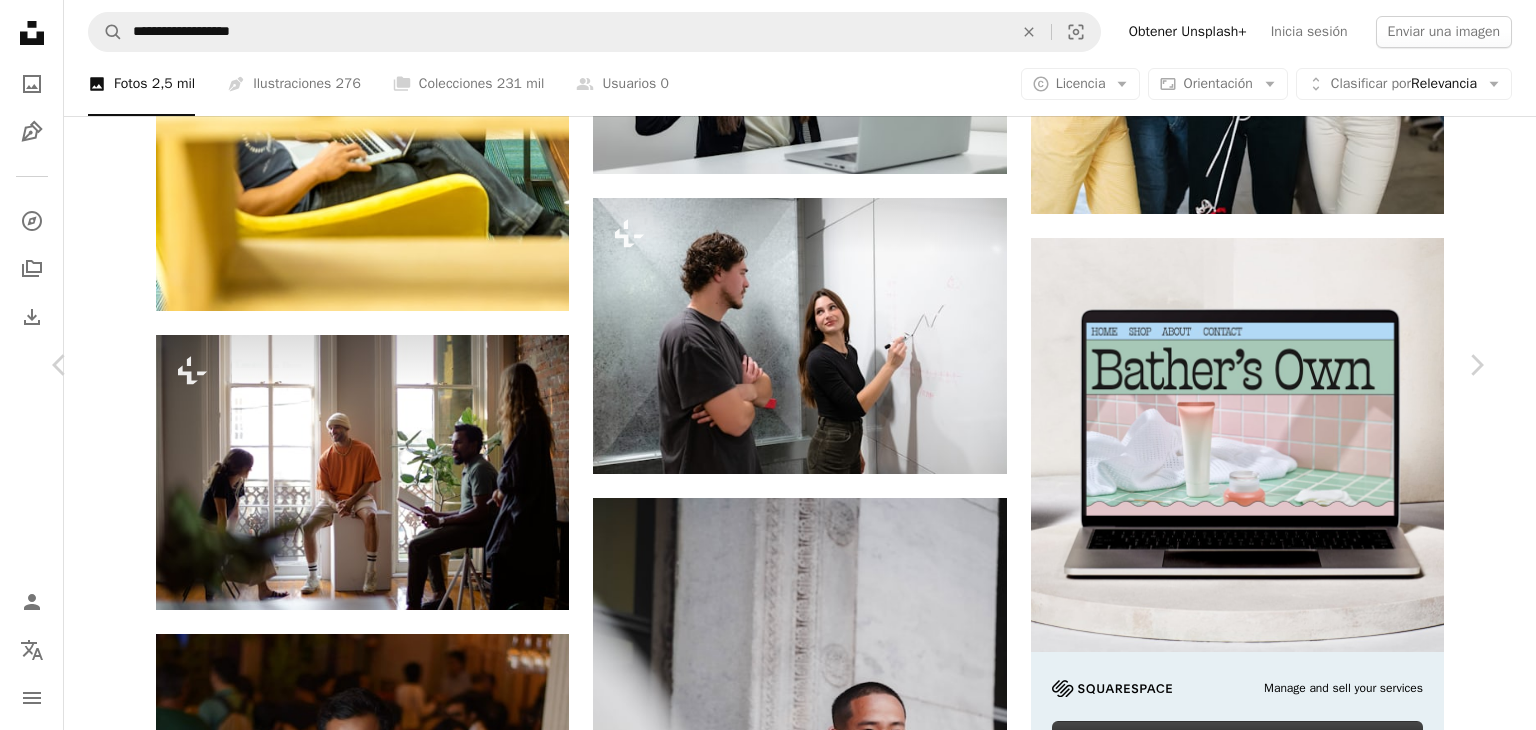 click on "An X shape" at bounding box center (20, 20) 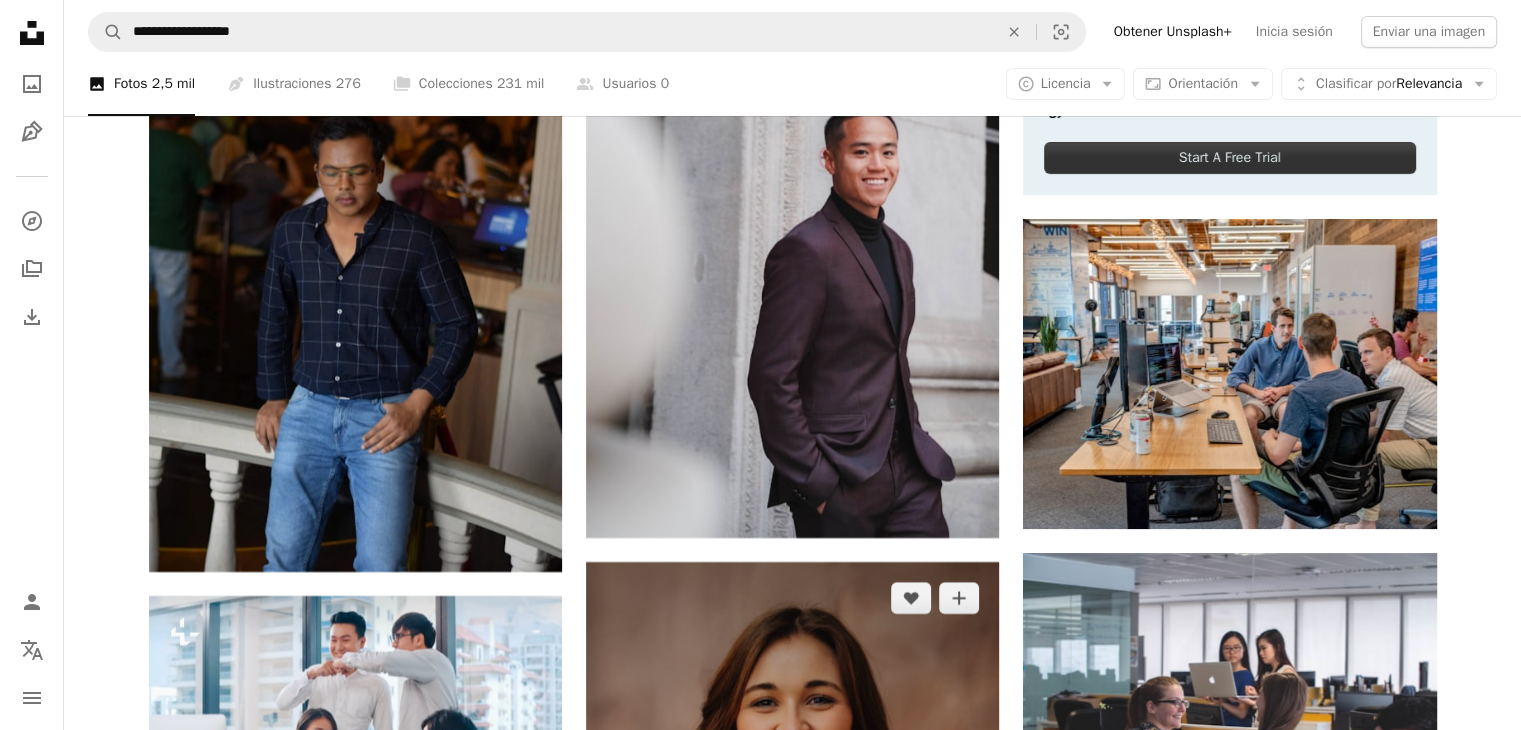 scroll, scrollTop: 7700, scrollLeft: 0, axis: vertical 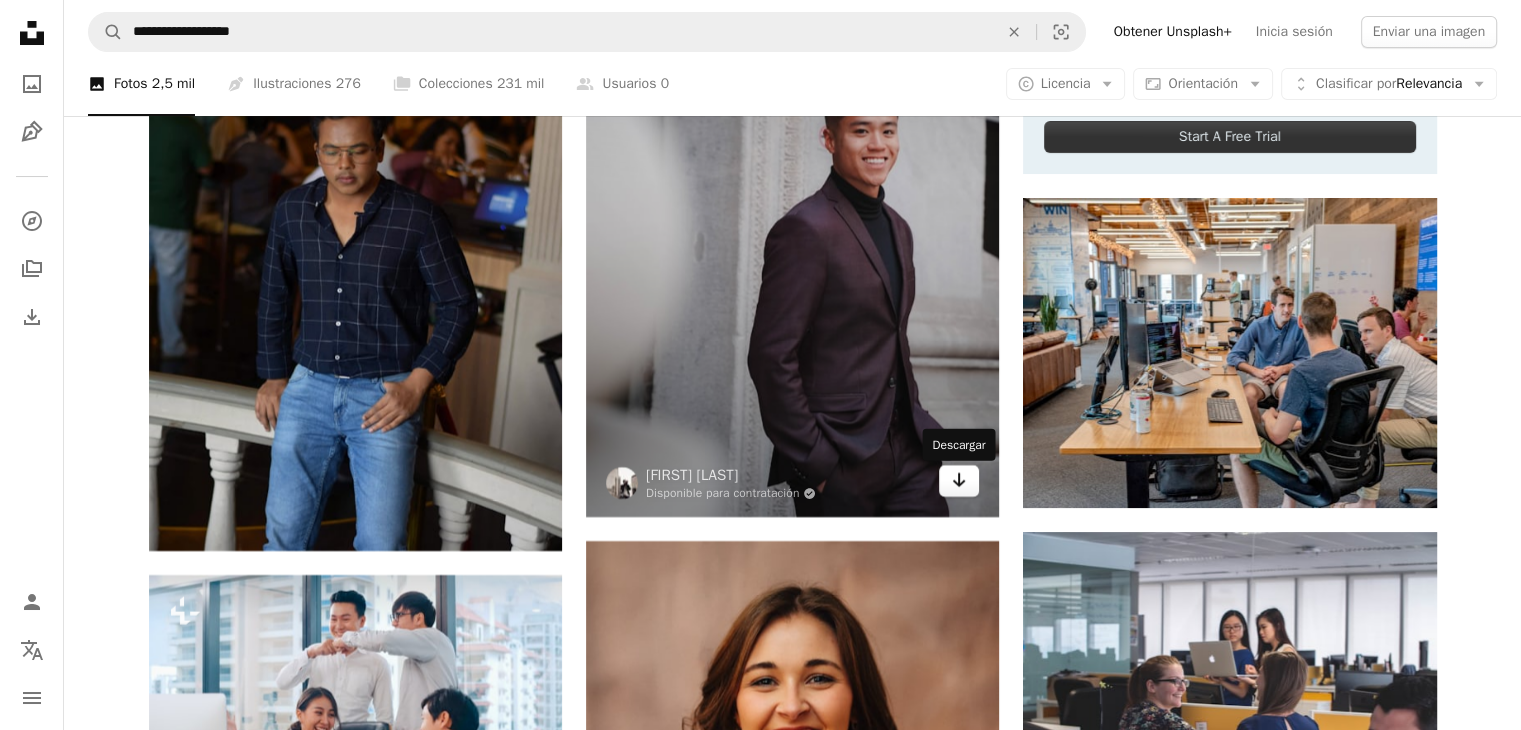 click on "Arrow pointing down" 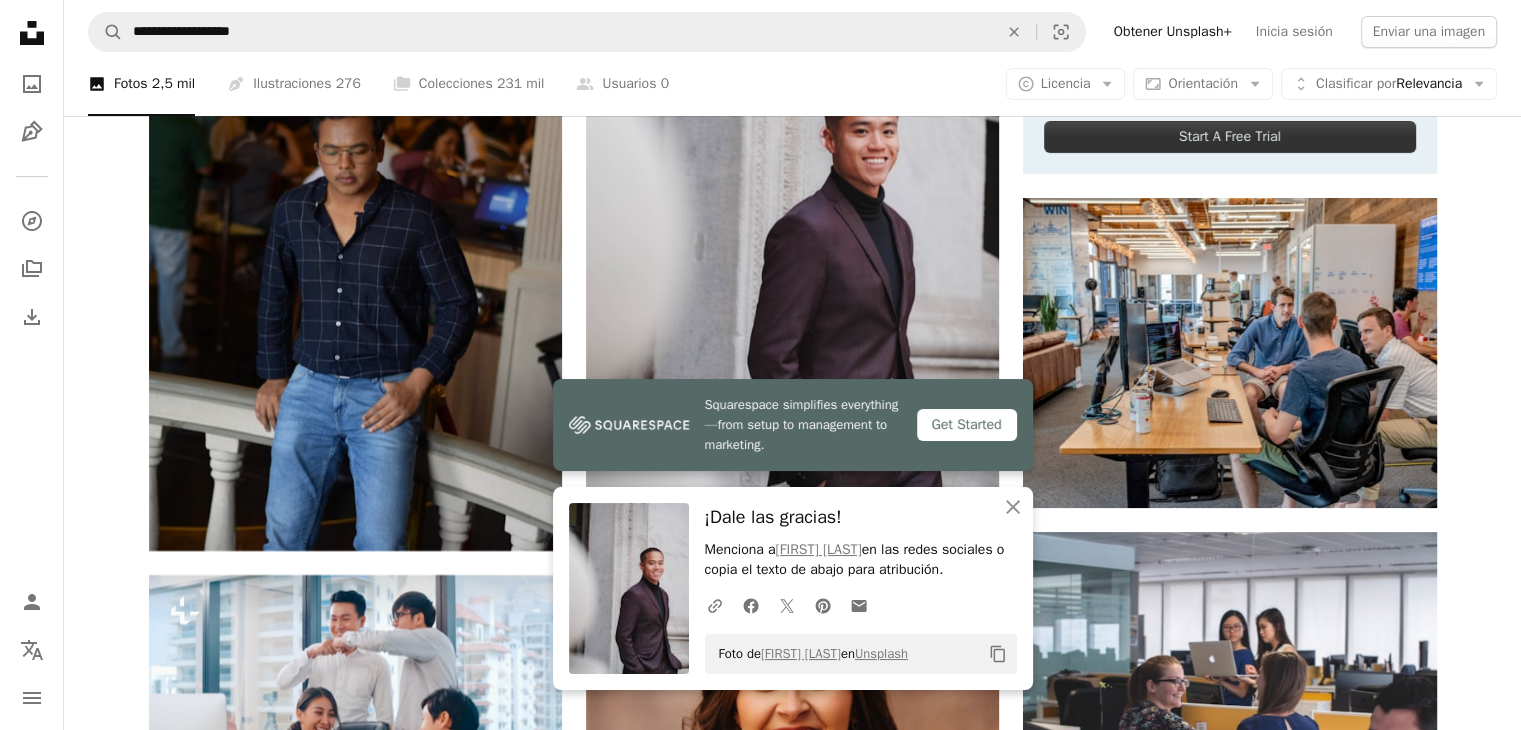 click on "**********" at bounding box center (792, 32) 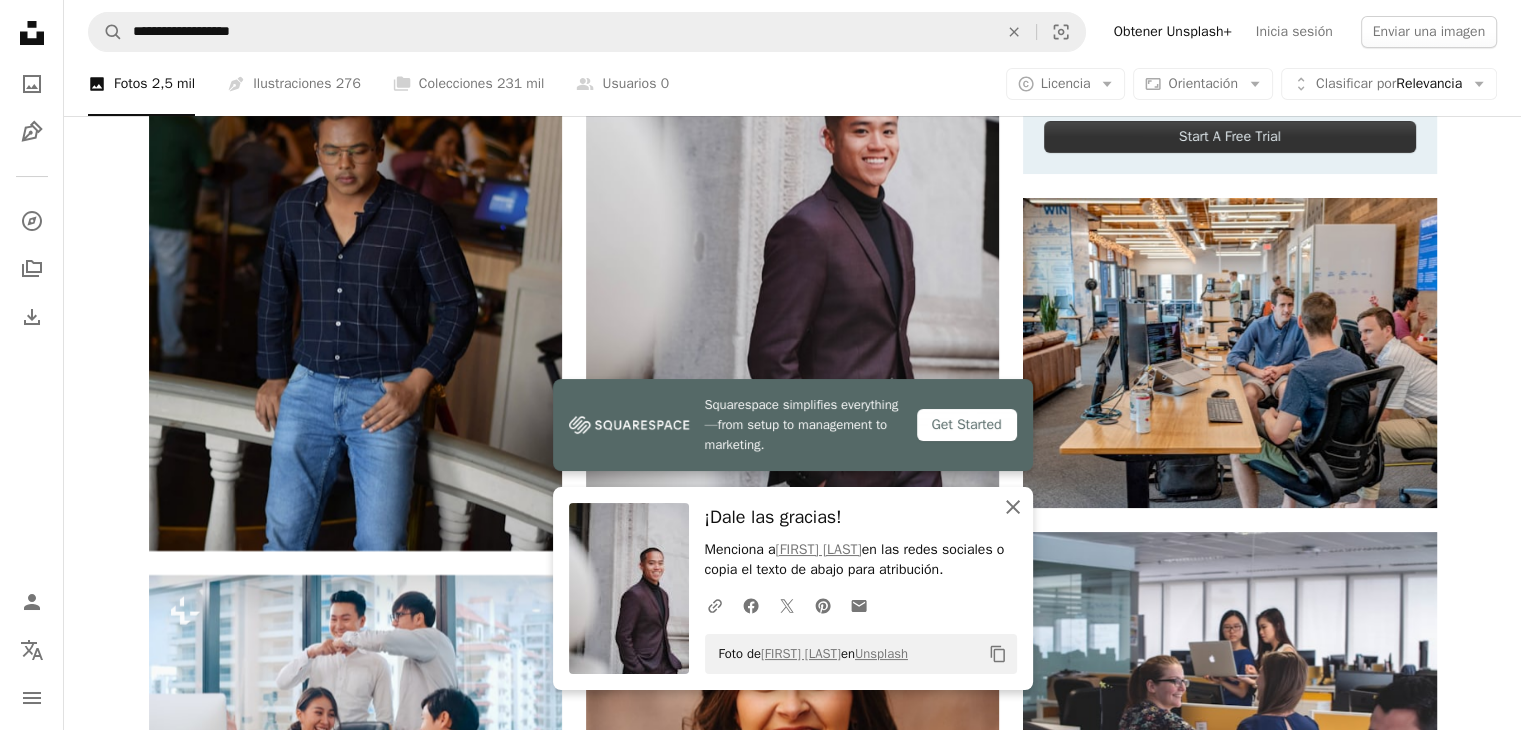 click on "An X shape" 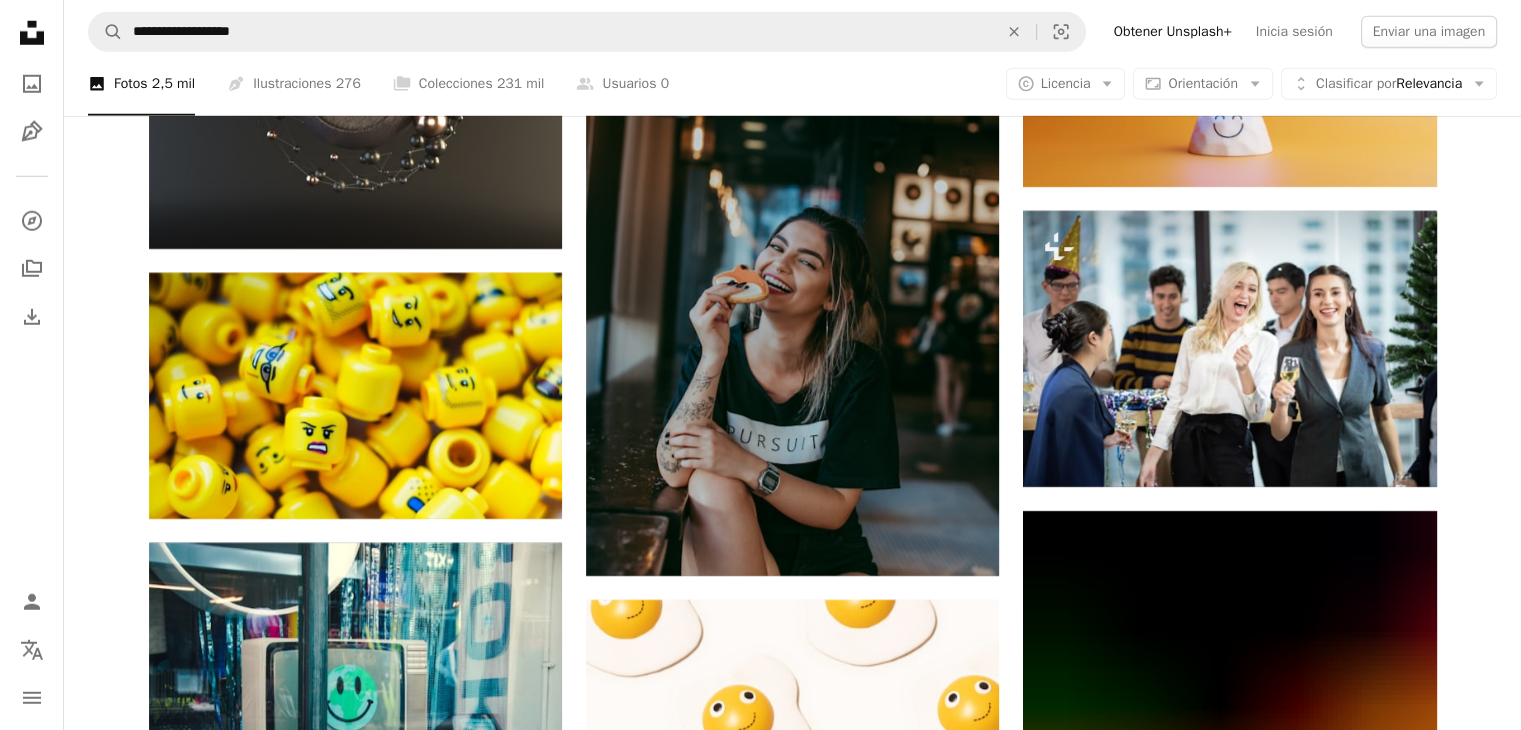 scroll, scrollTop: 13600, scrollLeft: 0, axis: vertical 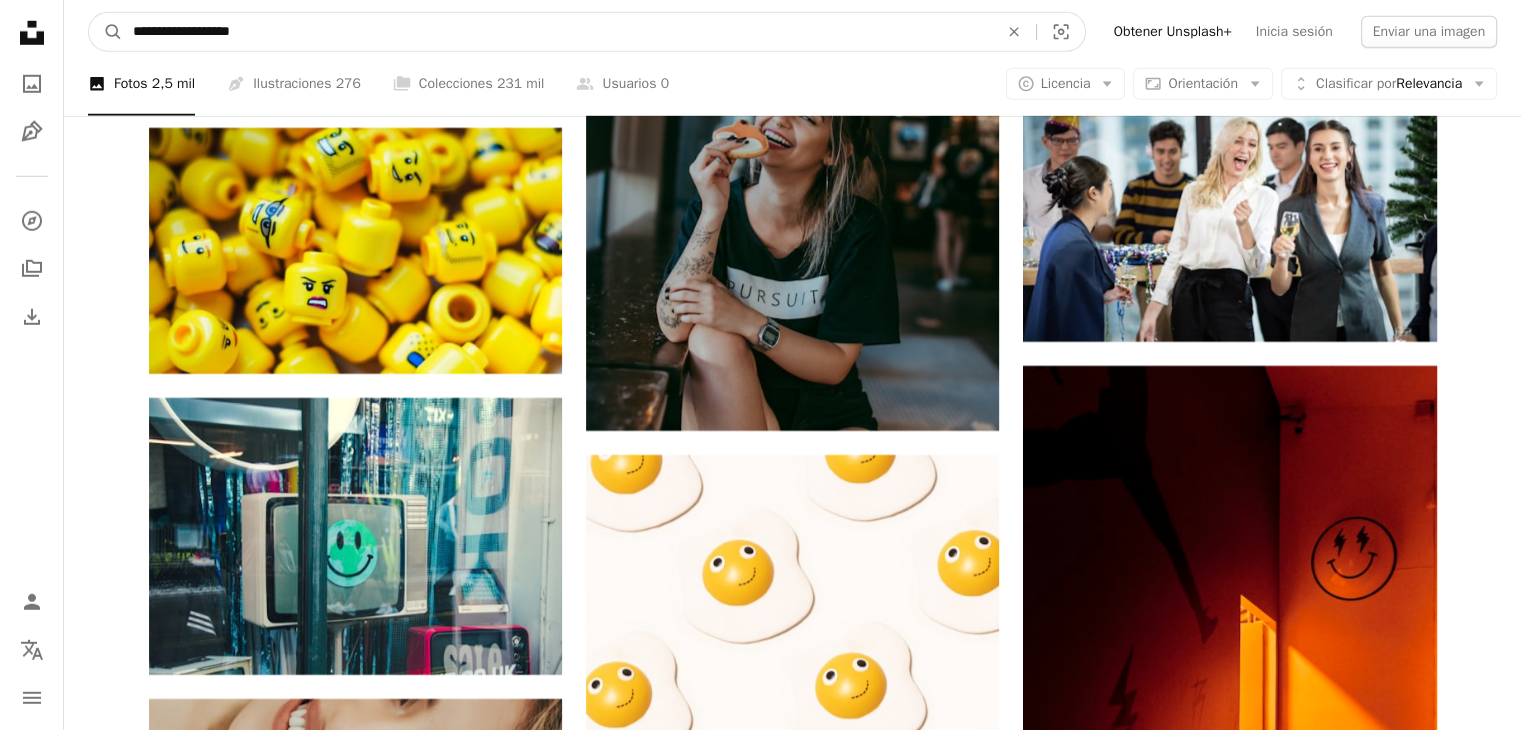 drag, startPoint x: 306, startPoint y: 35, endPoint x: 204, endPoint y: 36, distance: 102.0049 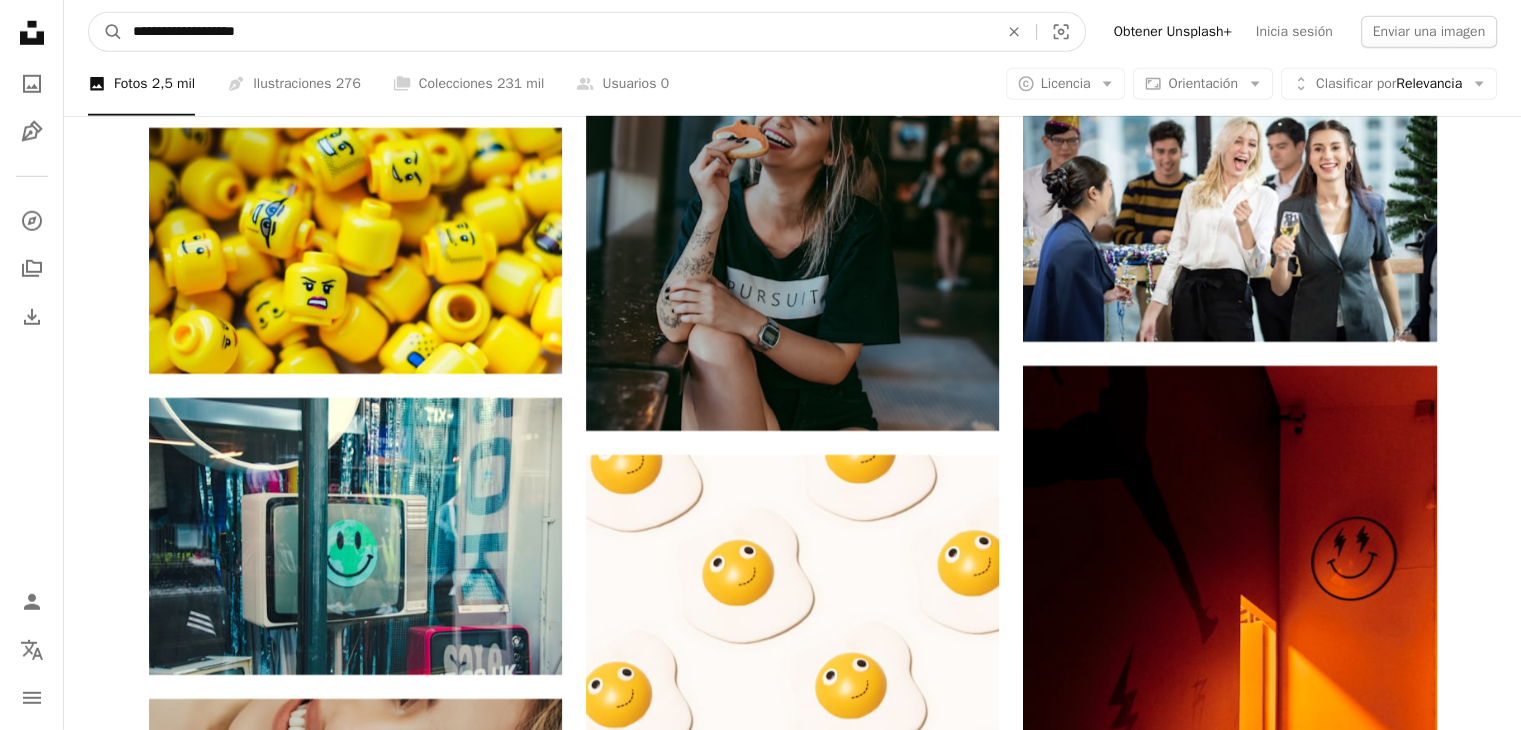 click on "A magnifying glass" at bounding box center [106, 32] 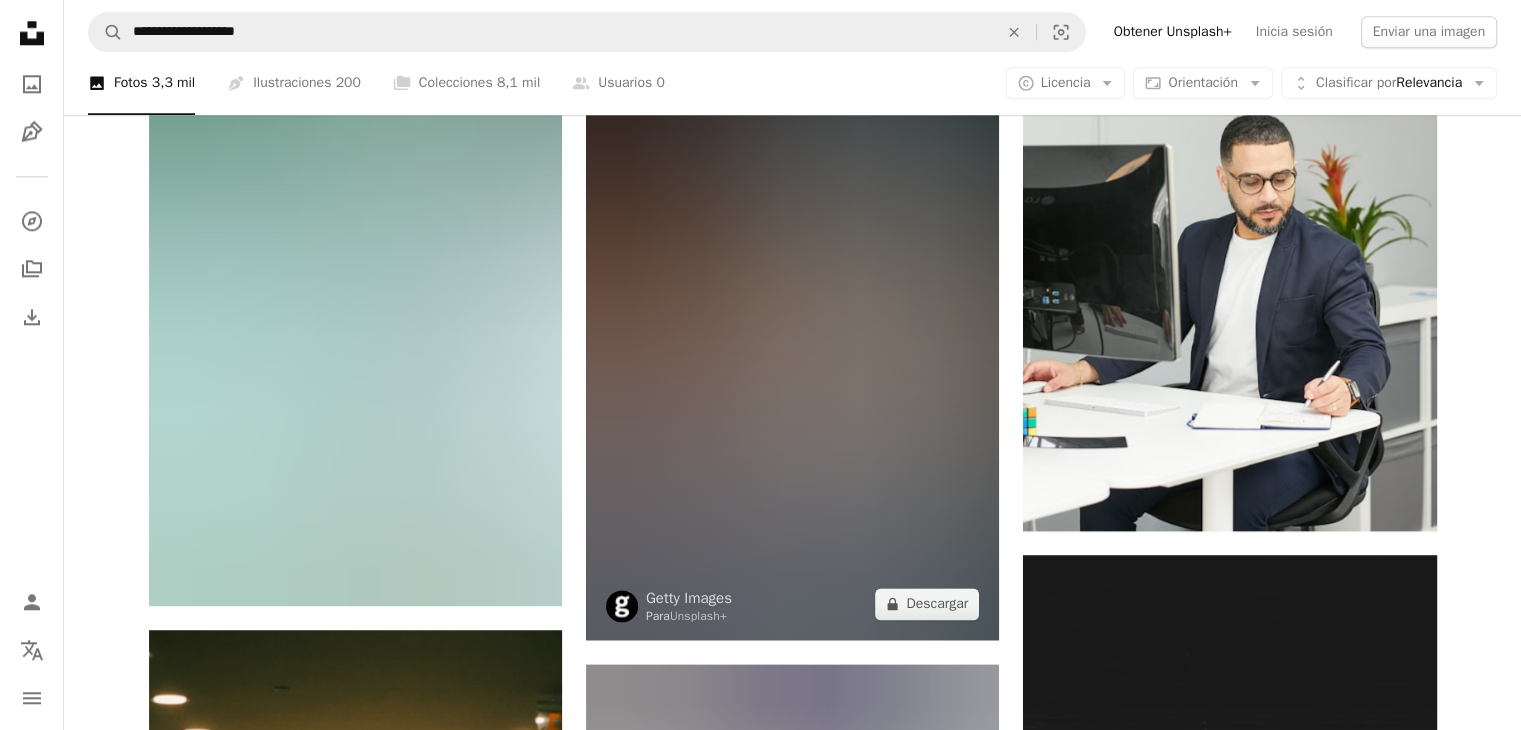 scroll, scrollTop: 2400, scrollLeft: 0, axis: vertical 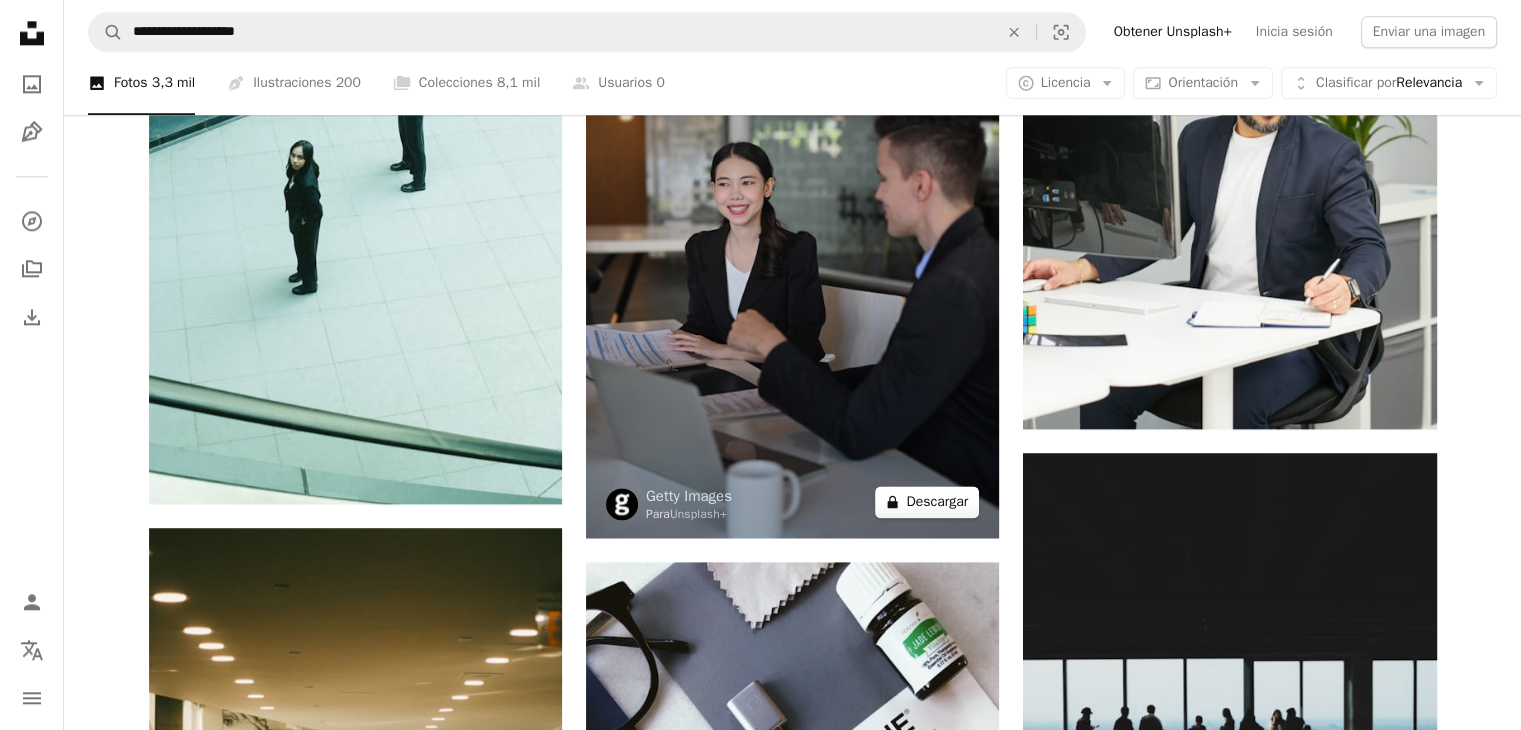 click on "A lock   Descargar" at bounding box center (927, 502) 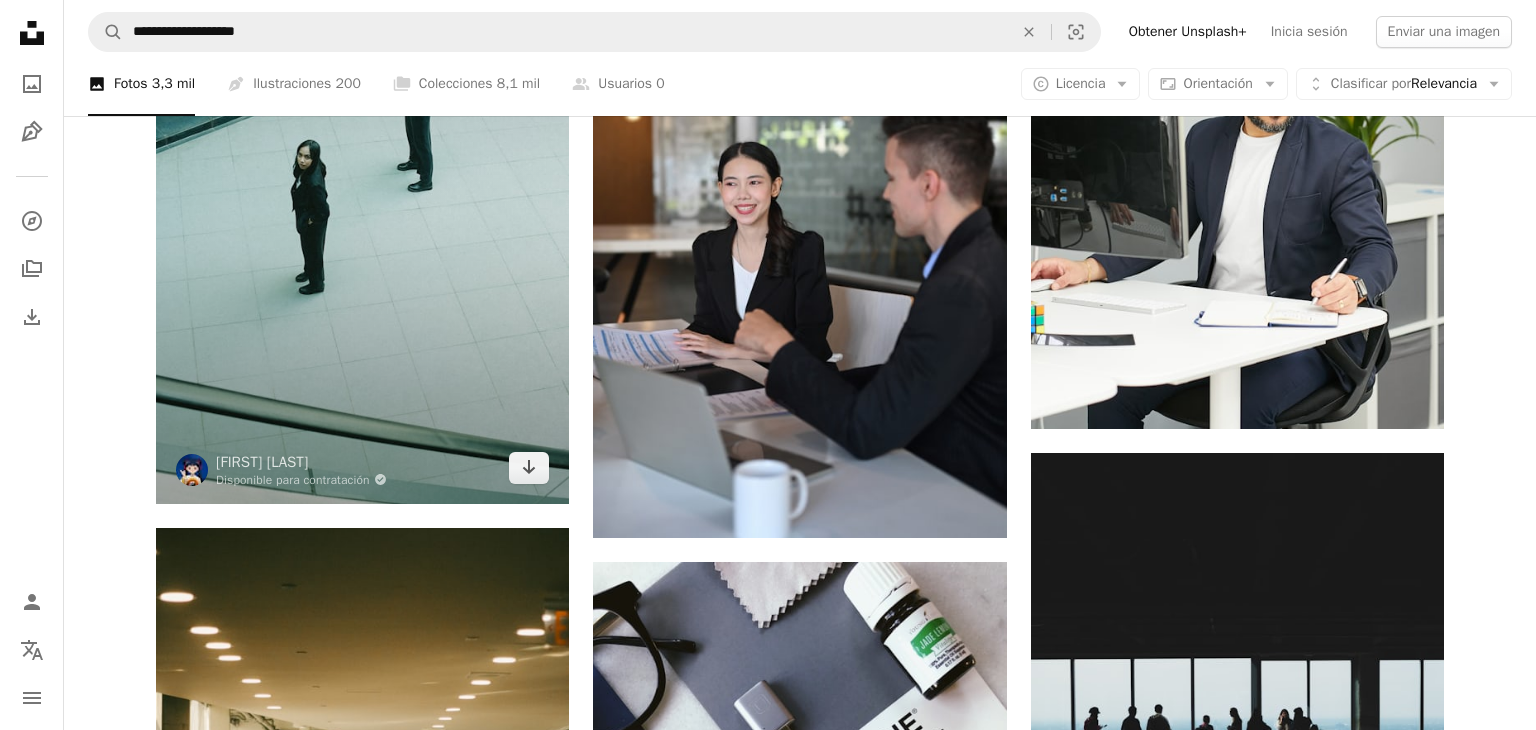 click on "An X shape Imágenes premium, listas para usar. Obtén acceso ilimitado. A plus sign Contenido solo para miembros añadido mensualmente A plus sign Descargas ilimitadas libres de derechos A plus sign Ilustraciones  Nuevo A plus sign Protecciones legales mejoradas anualmente 66 %  de descuento mensualmente 12 $   4 $ USD al mes * Obtener  Unsplash+ *Cuando se paga anualmente, se factura por adelantado  48 $ Más los impuestos aplicables. Se renueva automáticamente. Cancela cuando quieras." at bounding box center [768, 2608] 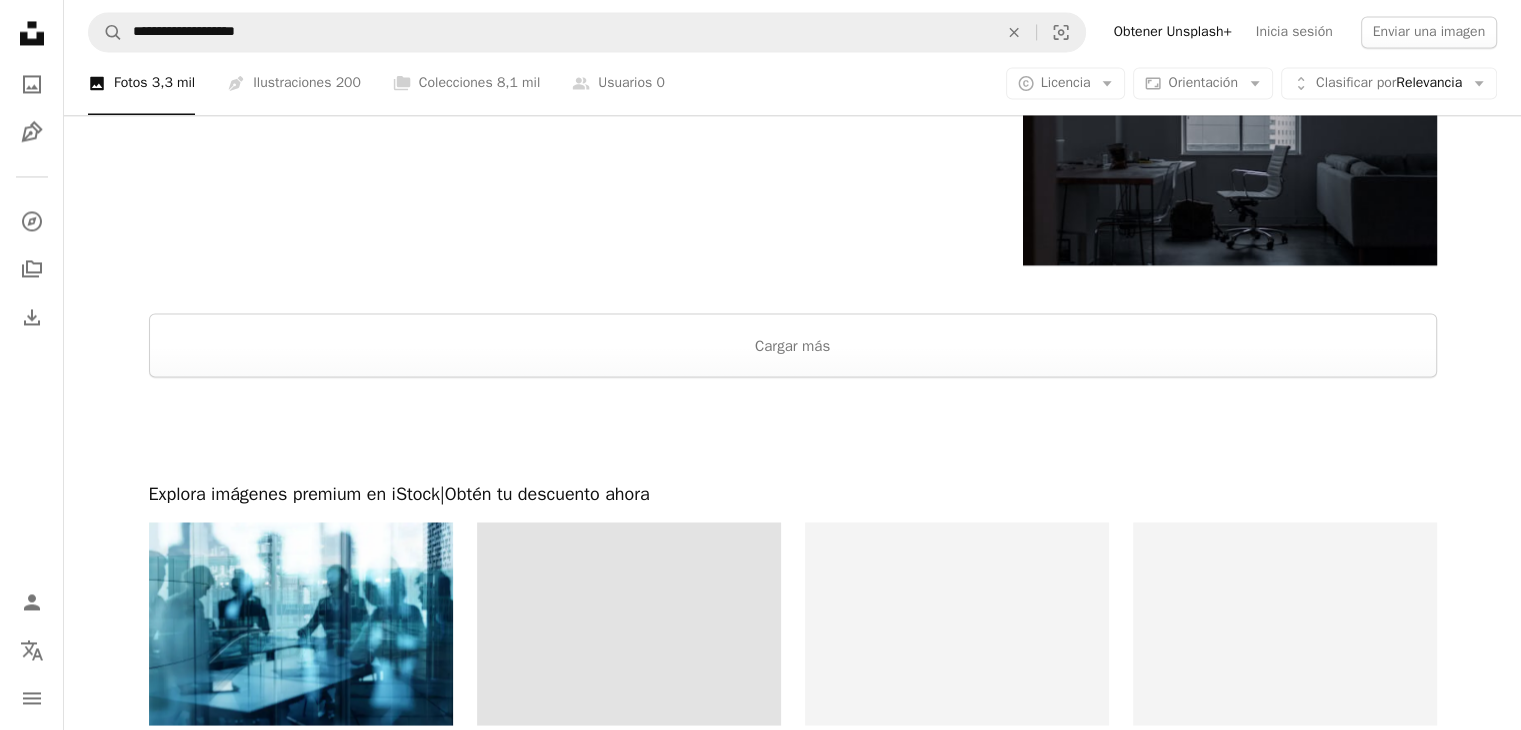 scroll, scrollTop: 3400, scrollLeft: 0, axis: vertical 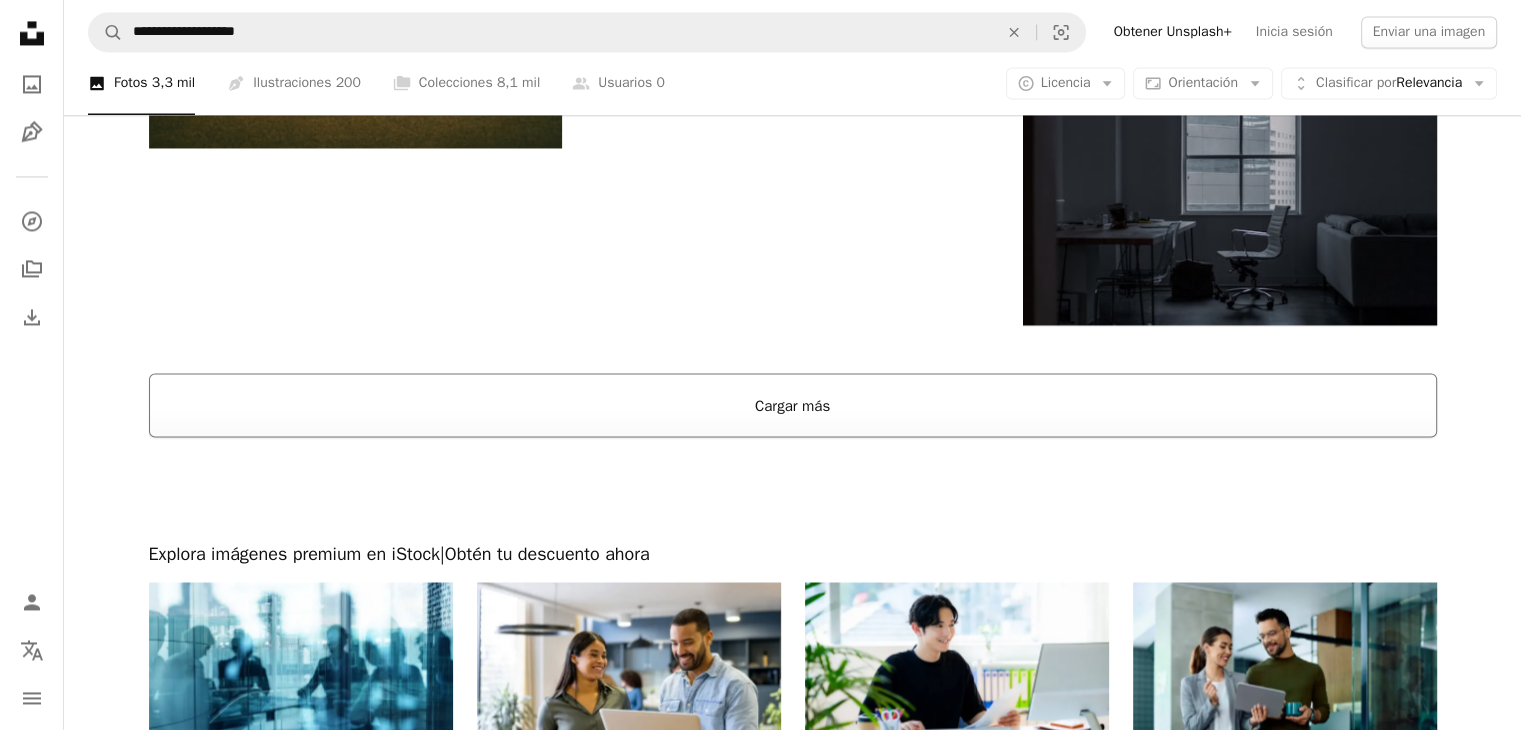 click on "Cargar más" at bounding box center (793, 405) 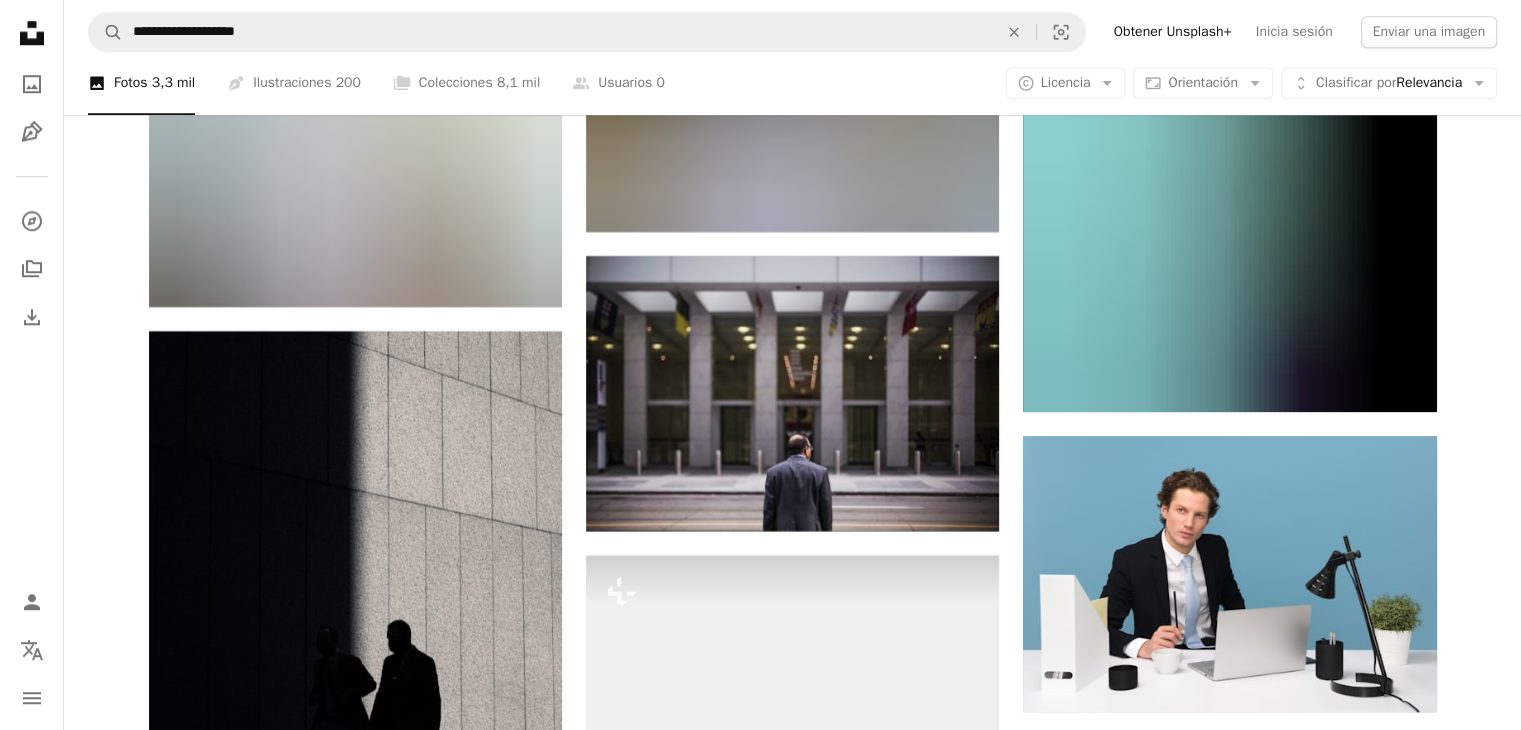 scroll, scrollTop: 17200, scrollLeft: 0, axis: vertical 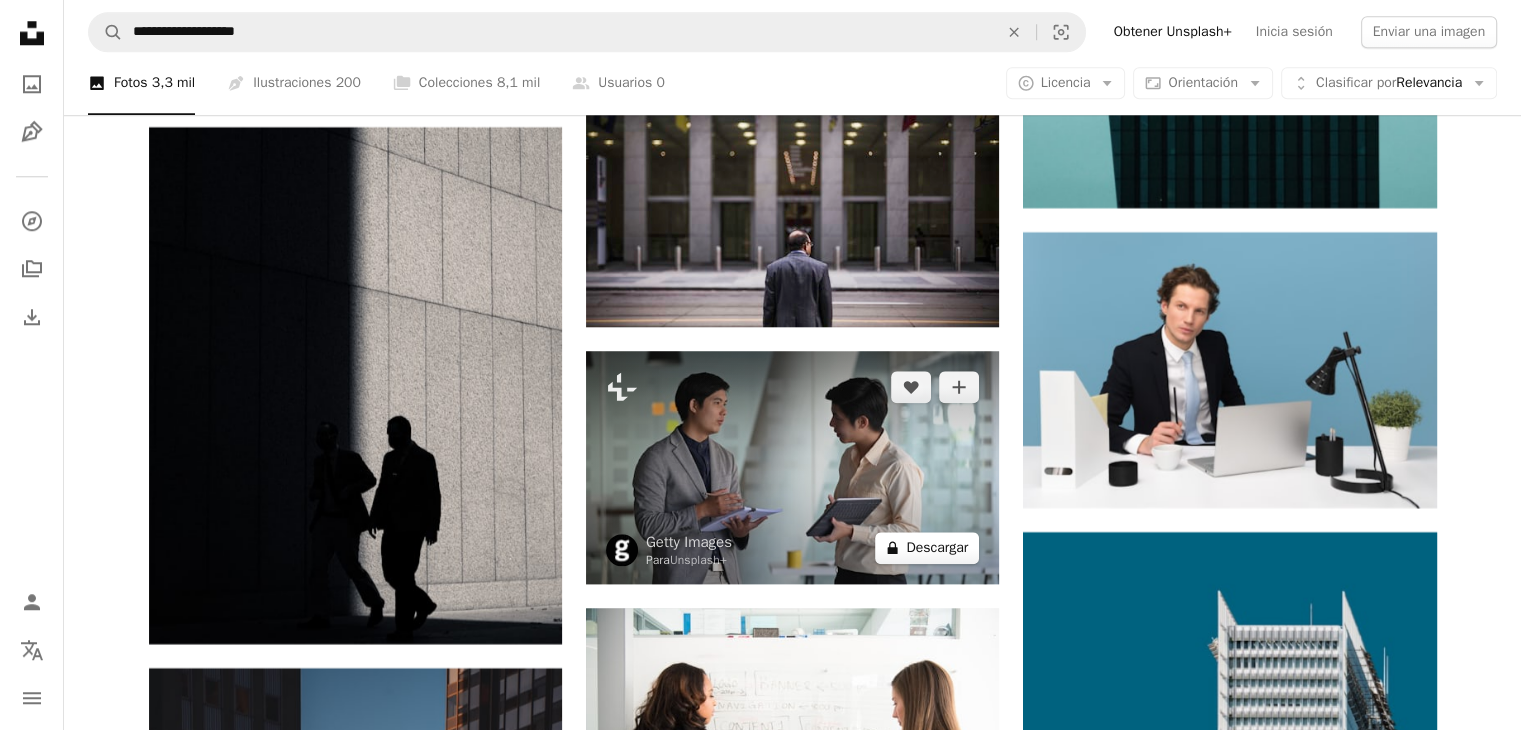 click on "A lock   Descargar" at bounding box center (927, 548) 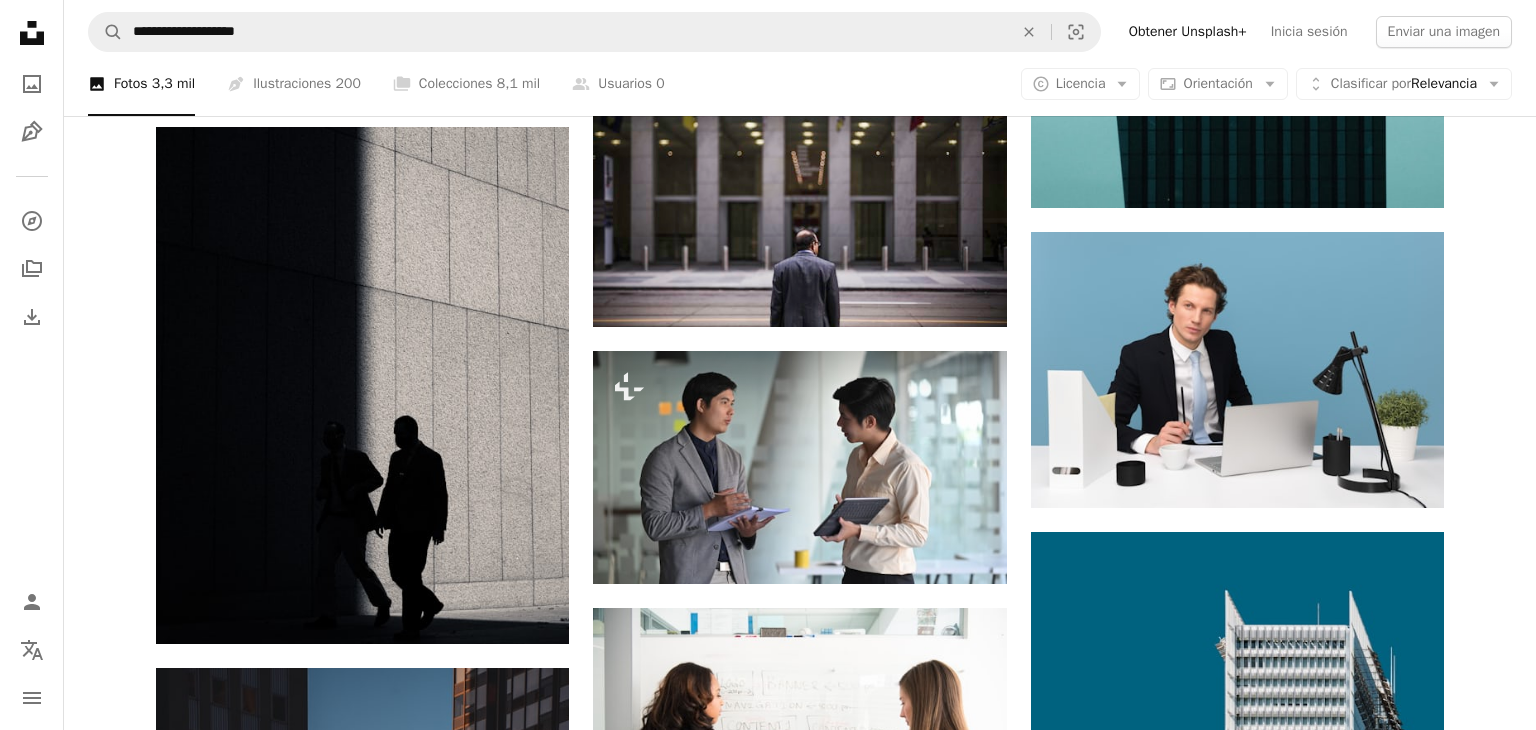 click on "An X shape Imágenes premium, listas para usar. Obtén acceso ilimitado. A plus sign Contenido solo para miembros añadido mensualmente A plus sign Descargas ilimitadas libres de derechos A plus sign Ilustraciones  Nuevo A plus sign Protecciones legales mejoradas anualmente 66 %  de descuento mensualmente 12 $   4 $ USD al mes * Obtener  Unsplash+ *Cuando se paga anualmente, se factura por adelantado  48 $ Más los impuestos aplicables. Se renueva automáticamente. Cancela cuando quieras." at bounding box center (768, 4382) 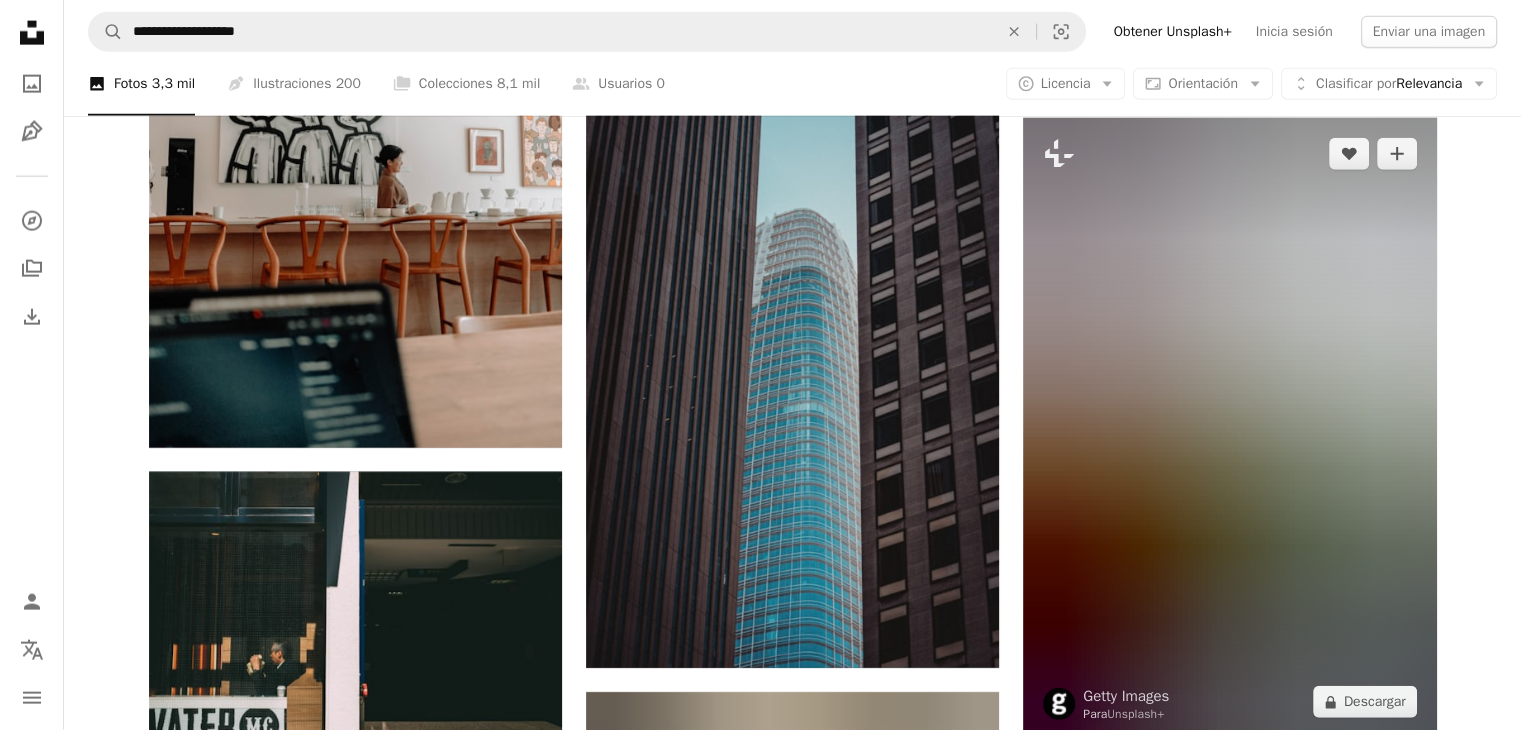 scroll, scrollTop: 27700, scrollLeft: 0, axis: vertical 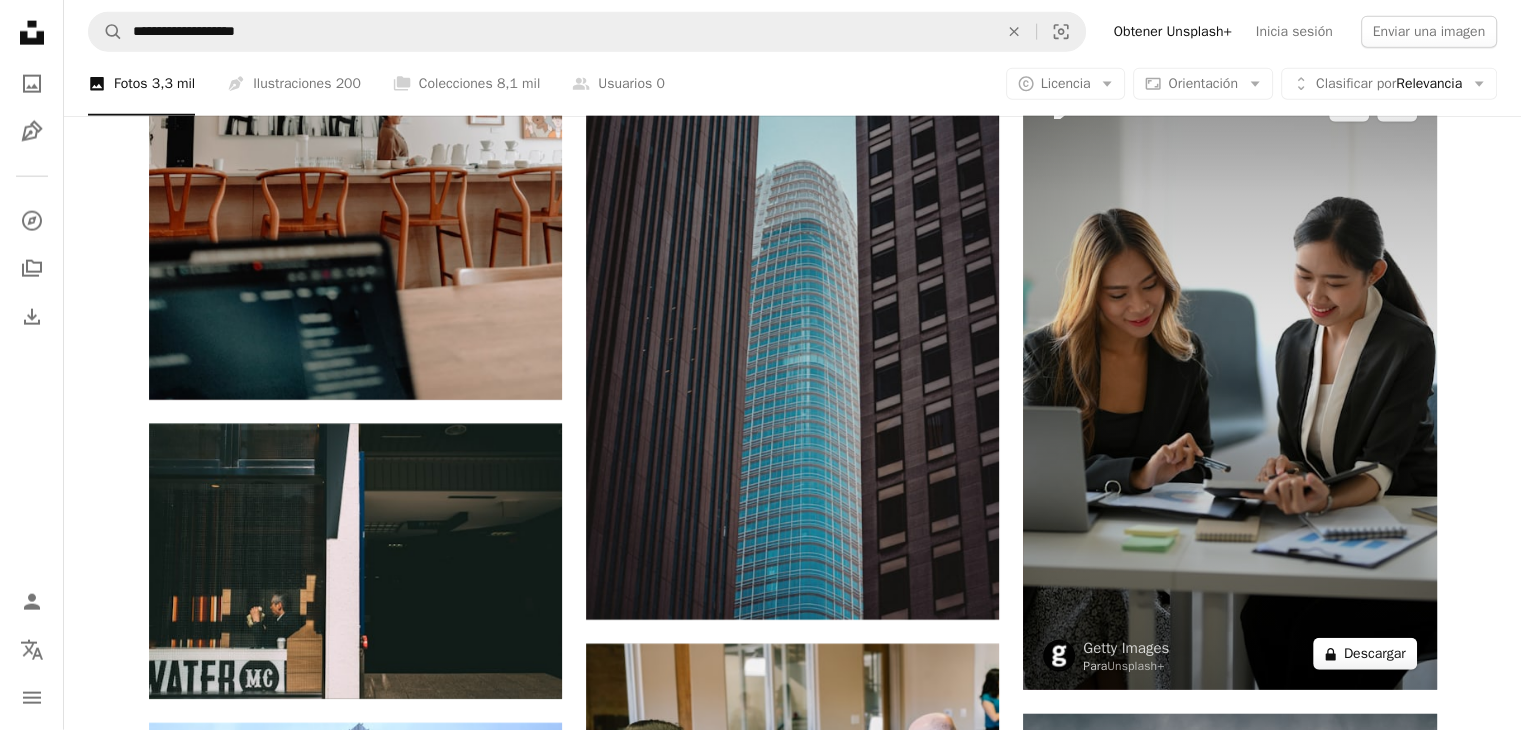 click on "A lock   Descargar" at bounding box center (1365, 654) 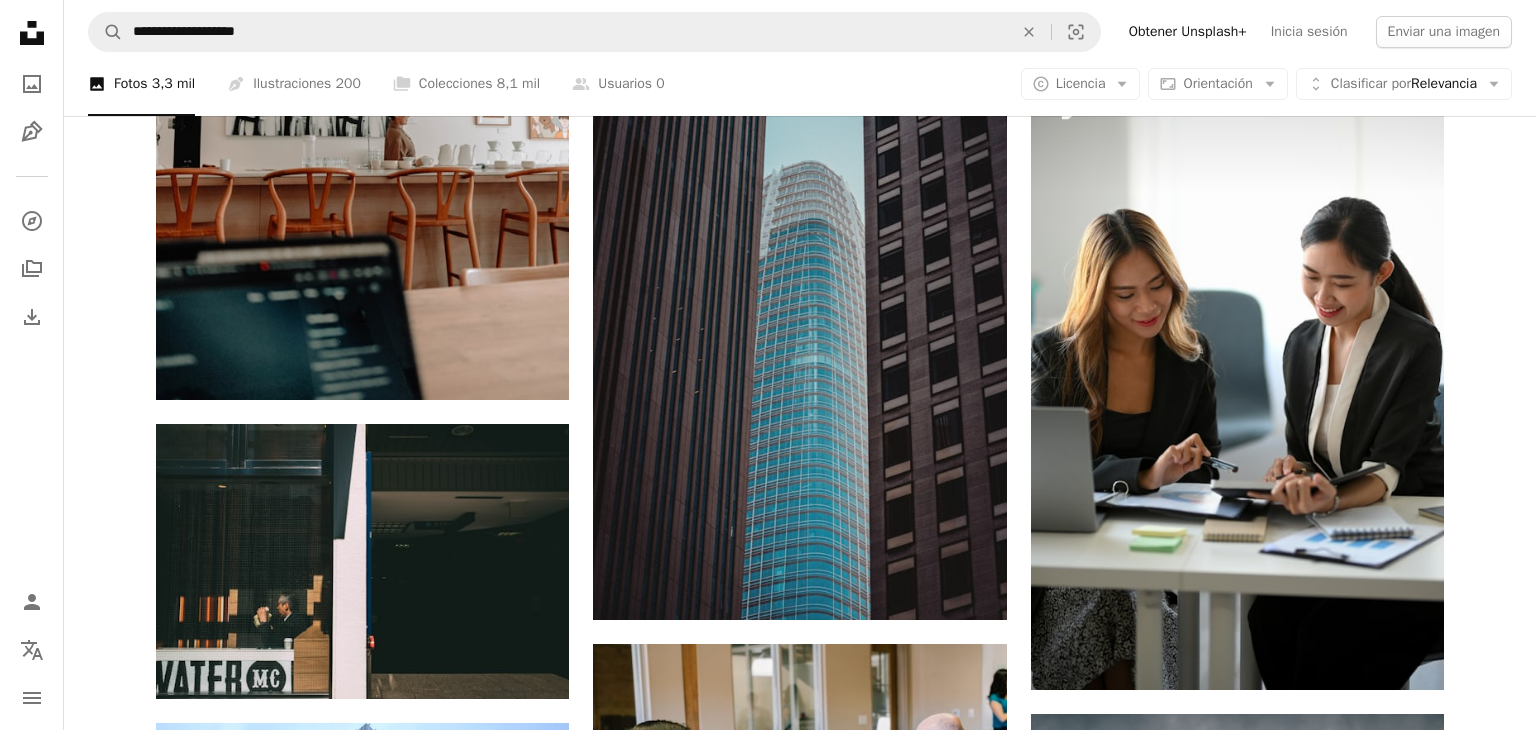click on "An X shape Imágenes premium, listas para usar. Obtén acceso ilimitado. A plus sign Contenido solo para miembros añadido mensualmente A plus sign Descargas ilimitadas libres de derechos A plus sign Ilustraciones  Nuevo A plus sign Protecciones legales mejoradas anualmente 66 %  de descuento mensualmente 12 $   4 $ USD al mes * Obtener  Unsplash+ *Cuando se paga anualmente, se factura por adelantado  48 $ Más los impuestos aplicables. Se renueva automáticamente. Cancela cuando quieras." at bounding box center [768, 5535] 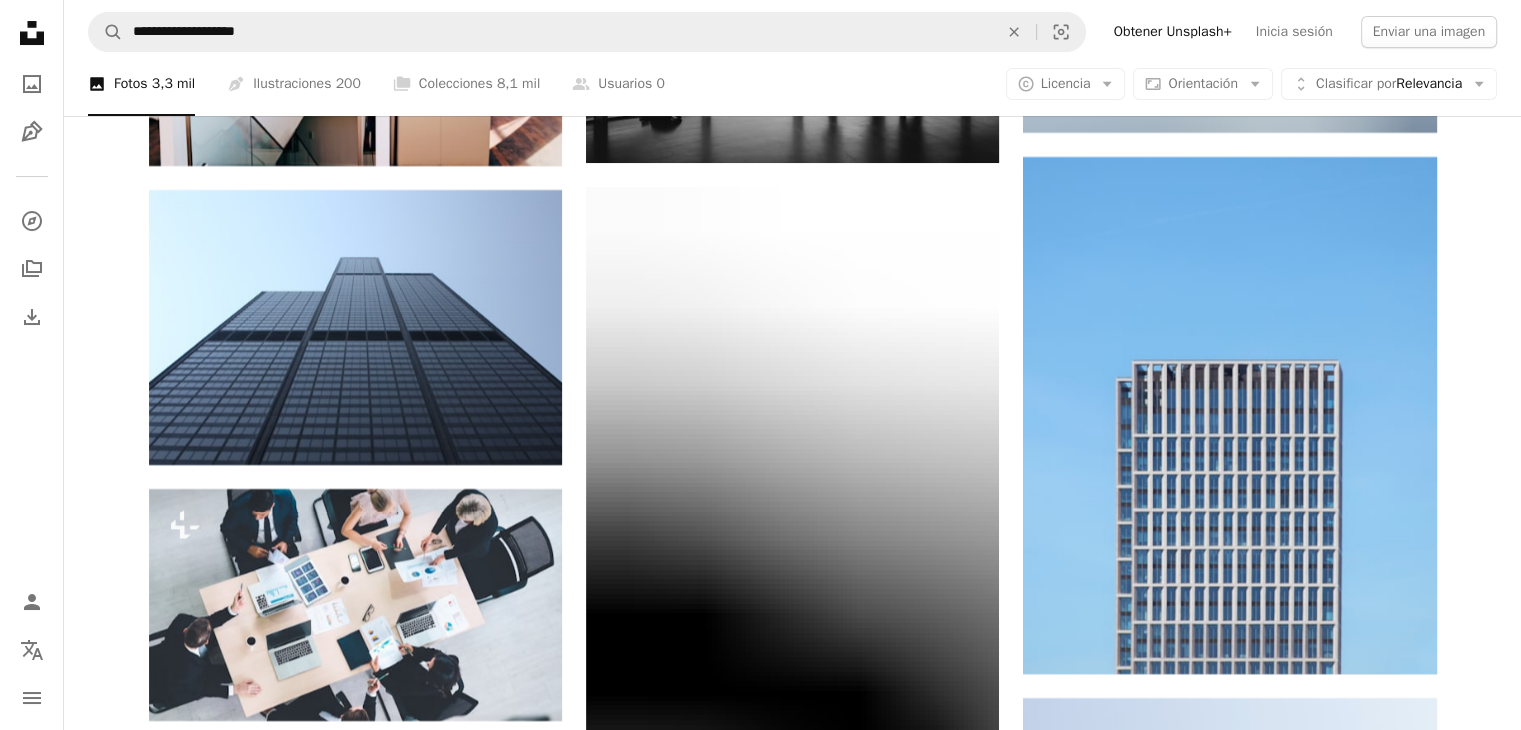 scroll, scrollTop: 30700, scrollLeft: 0, axis: vertical 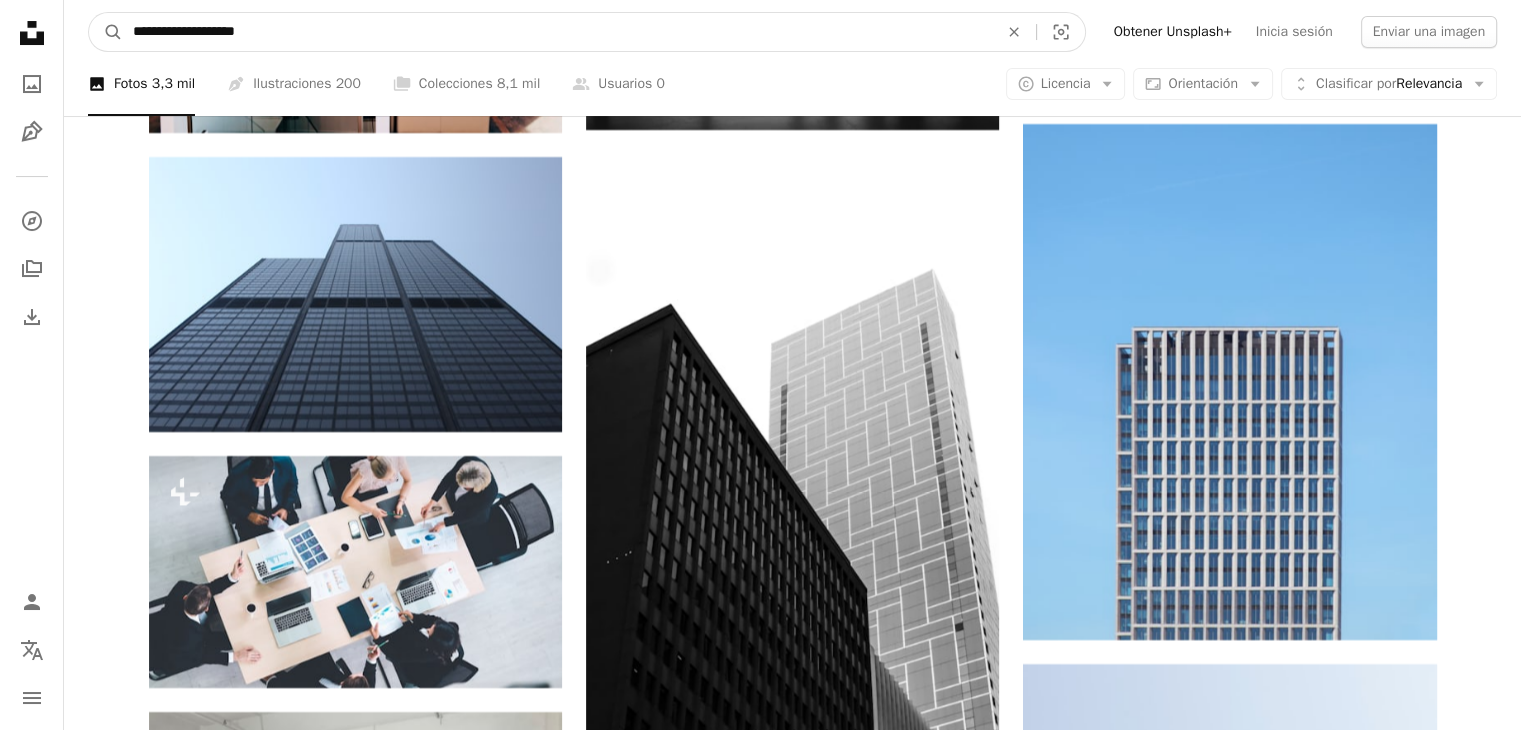 drag, startPoint x: 282, startPoint y: 30, endPoint x: 57, endPoint y: 30, distance: 225 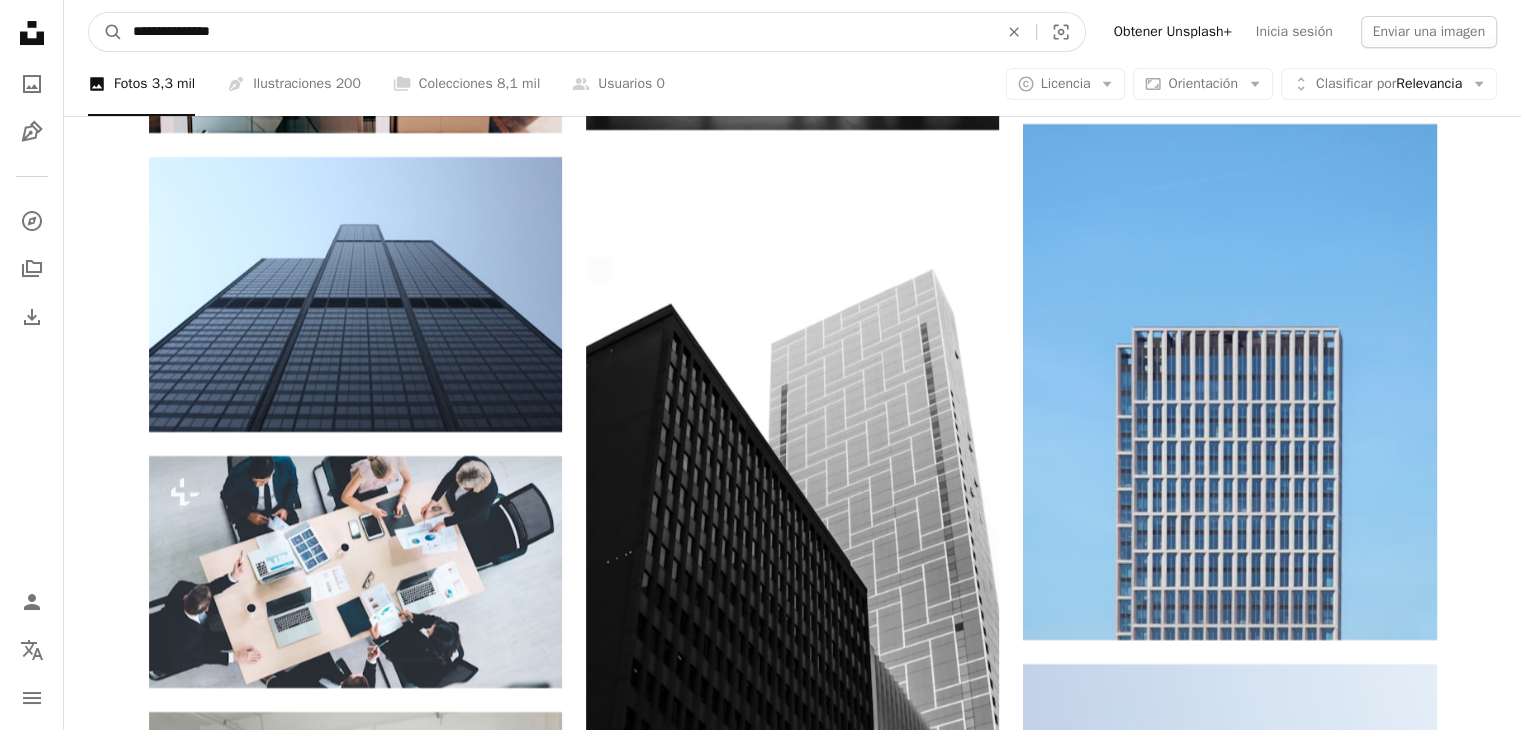 type on "**********" 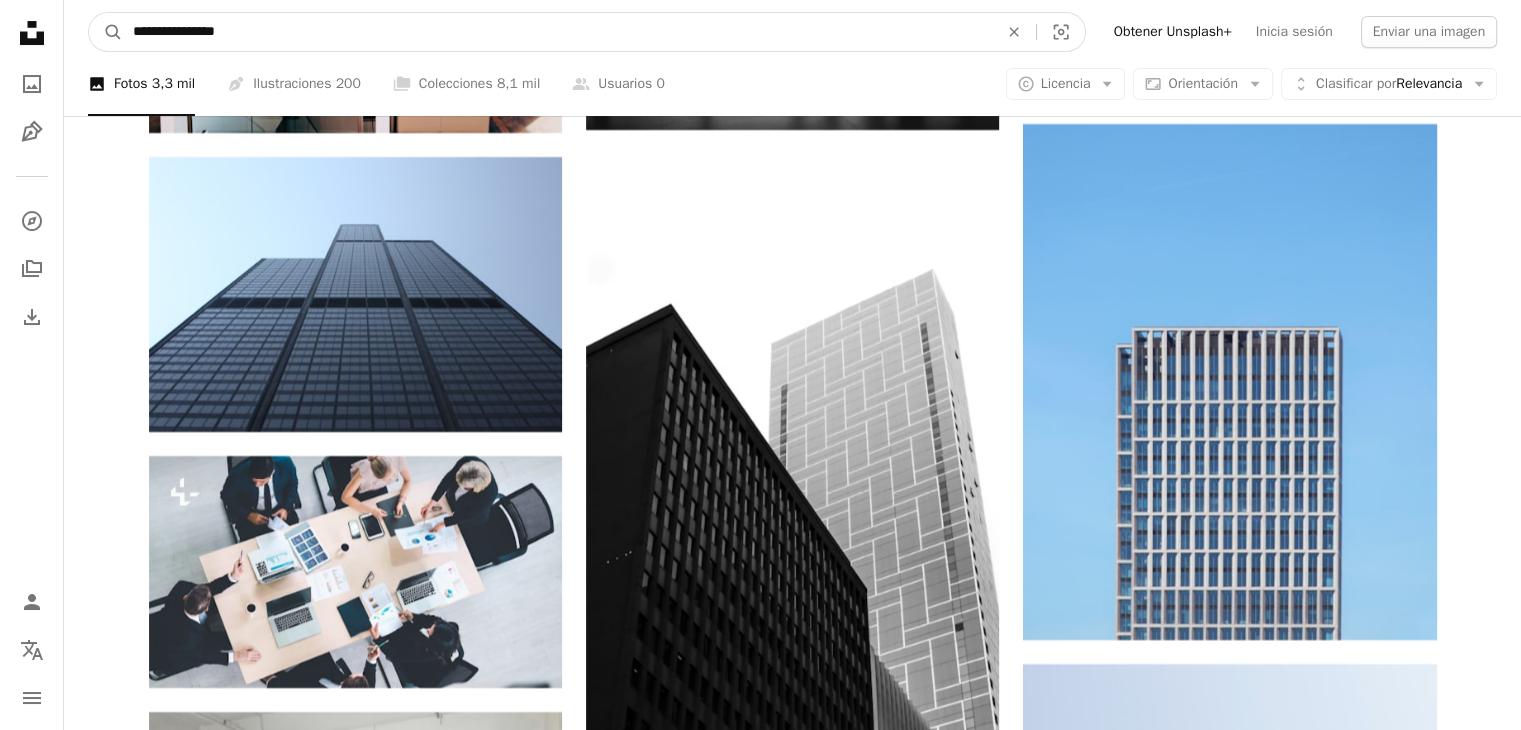 click on "A magnifying glass" at bounding box center [106, 32] 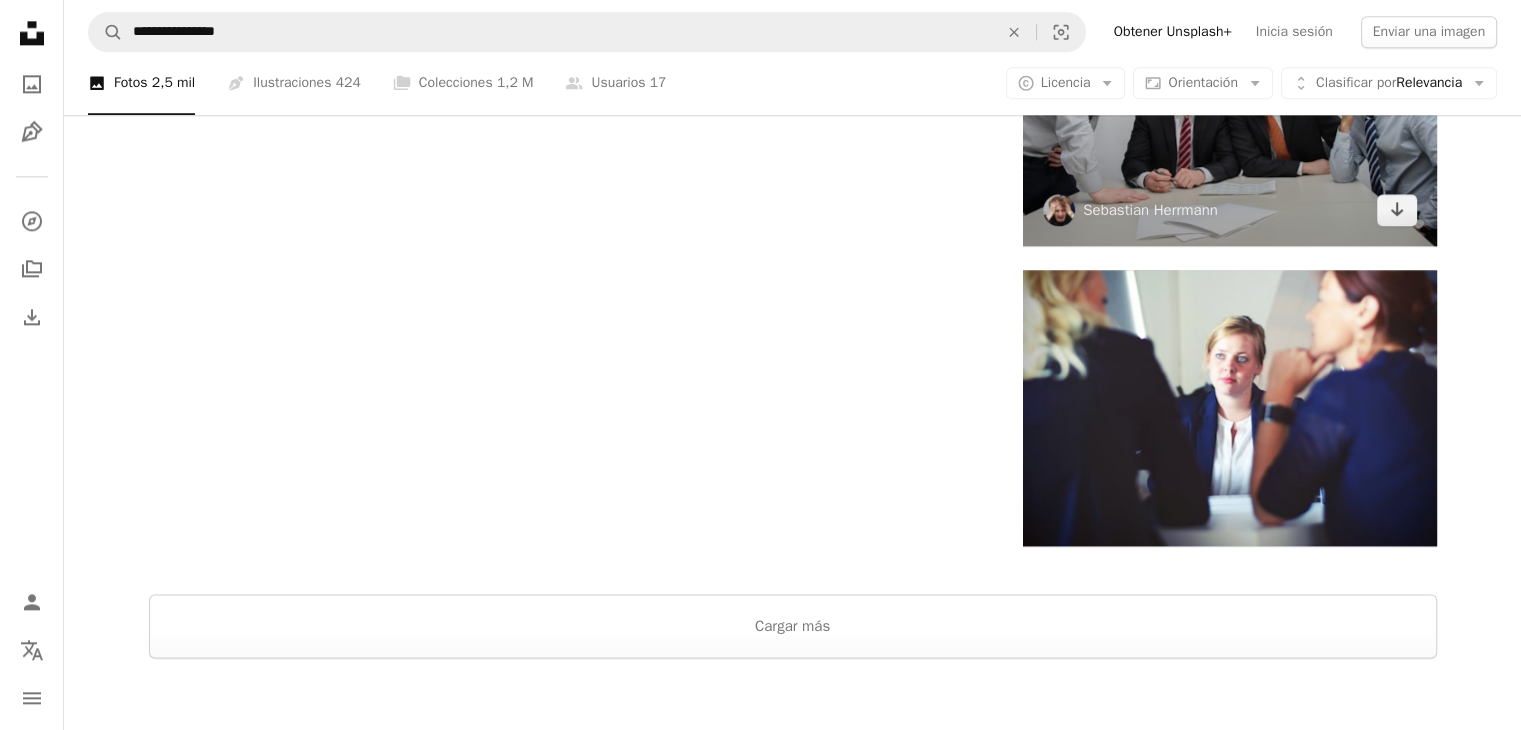 scroll, scrollTop: 2600, scrollLeft: 0, axis: vertical 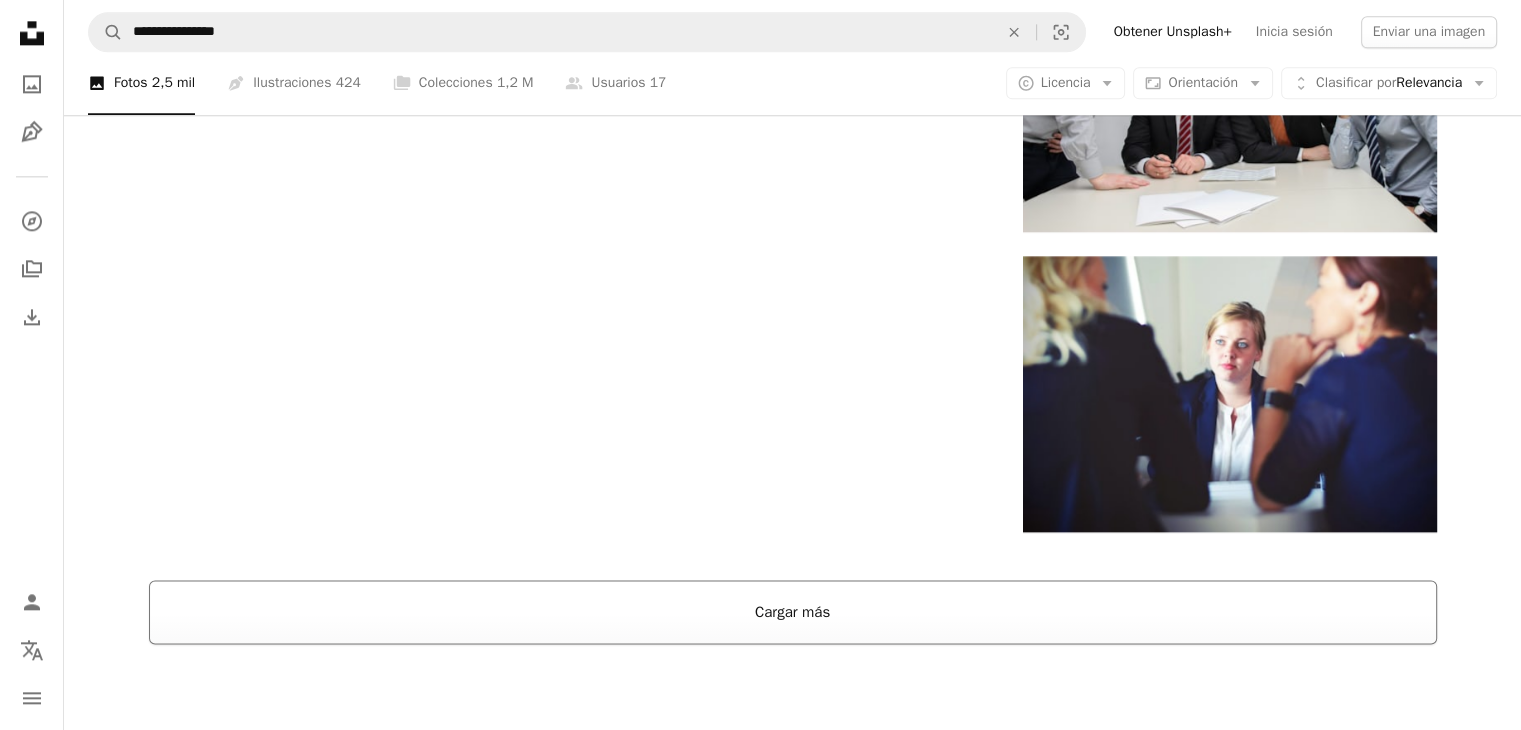 click on "Cargar más" at bounding box center (793, 612) 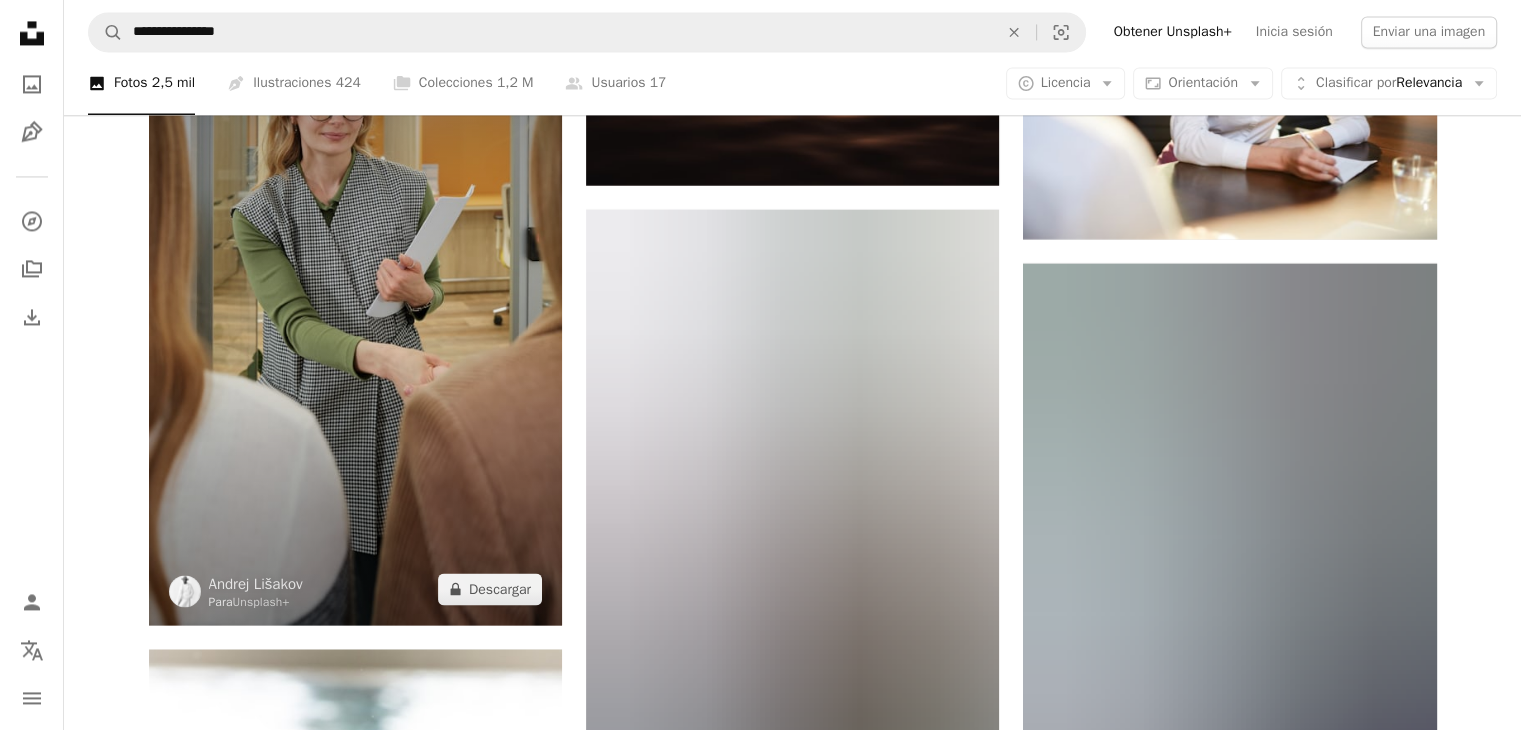scroll, scrollTop: 26100, scrollLeft: 0, axis: vertical 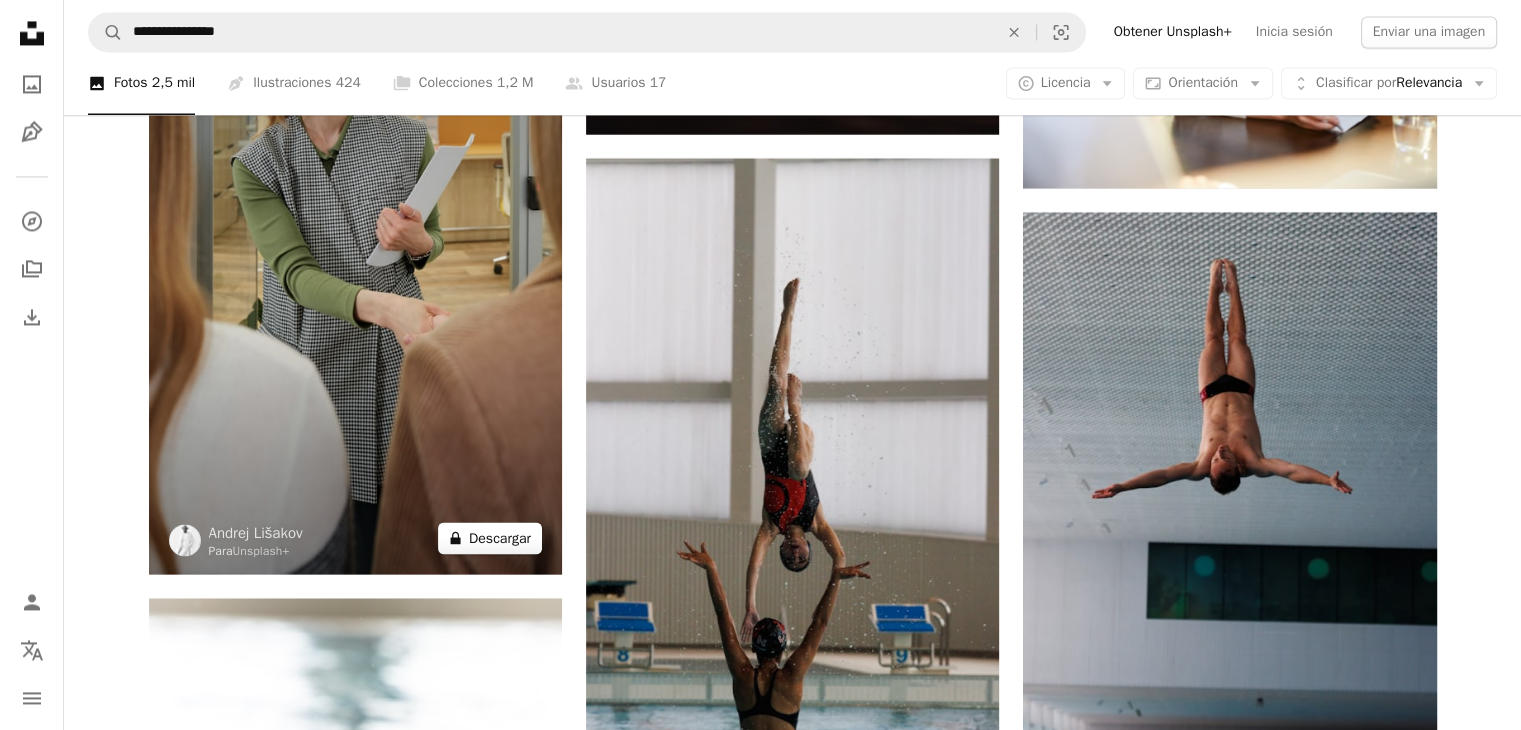 click on "A lock   Descargar" at bounding box center [490, 538] 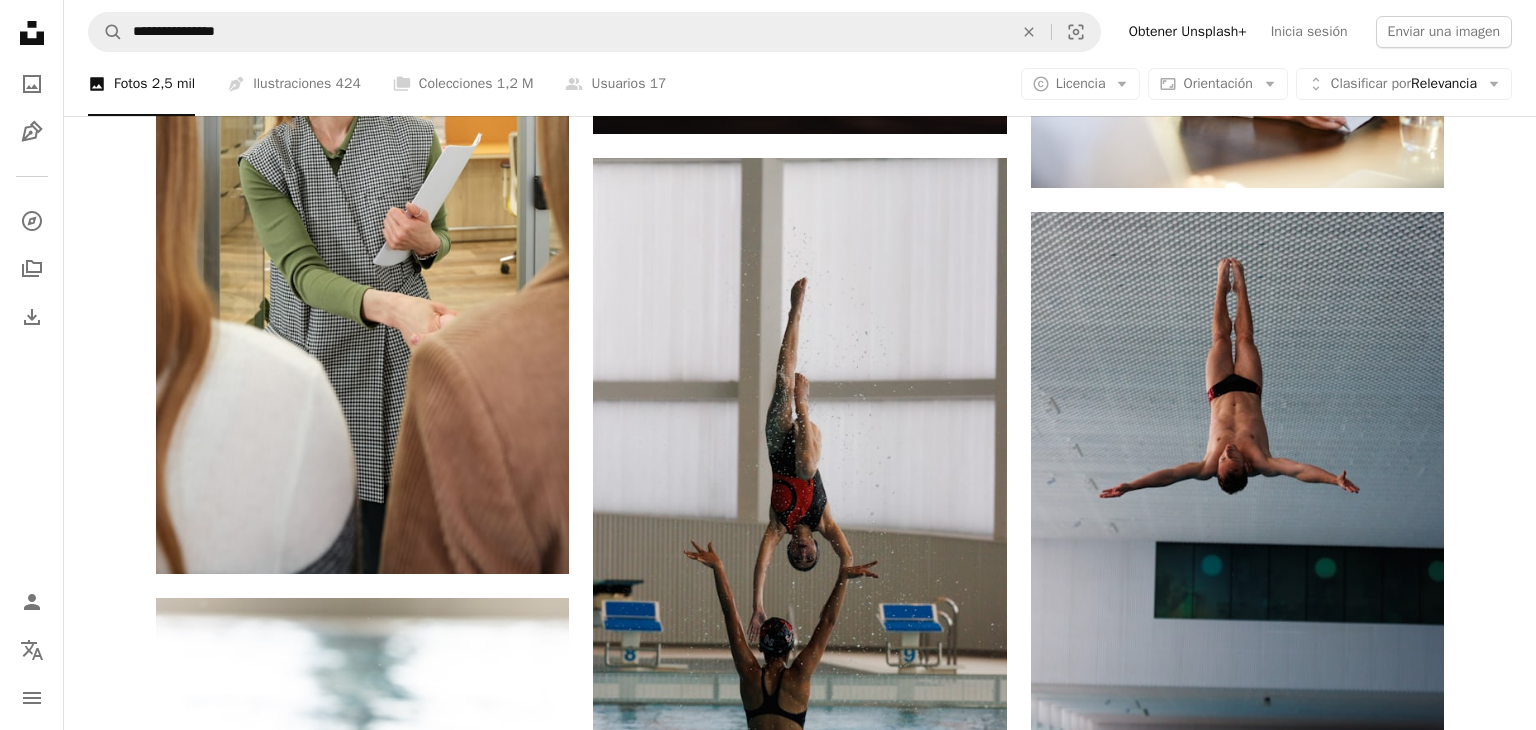 click on "An X shape Imágenes premium, listas para usar. Obtén acceso ilimitado. A plus sign Contenido solo para miembros añadido mensualmente A plus sign Descargas ilimitadas libres de derechos A plus sign Ilustraciones  Nuevo A plus sign Protecciones legales mejoradas anualmente 66 %  de descuento mensualmente 12 $   4 $ USD al mes * Obtener  Unsplash+ *Cuando se paga anualmente, se factura por adelantado  48 $ Más los impuestos aplicables. Se renueva automáticamente. Cancela cuando quieras." at bounding box center (768, 6214) 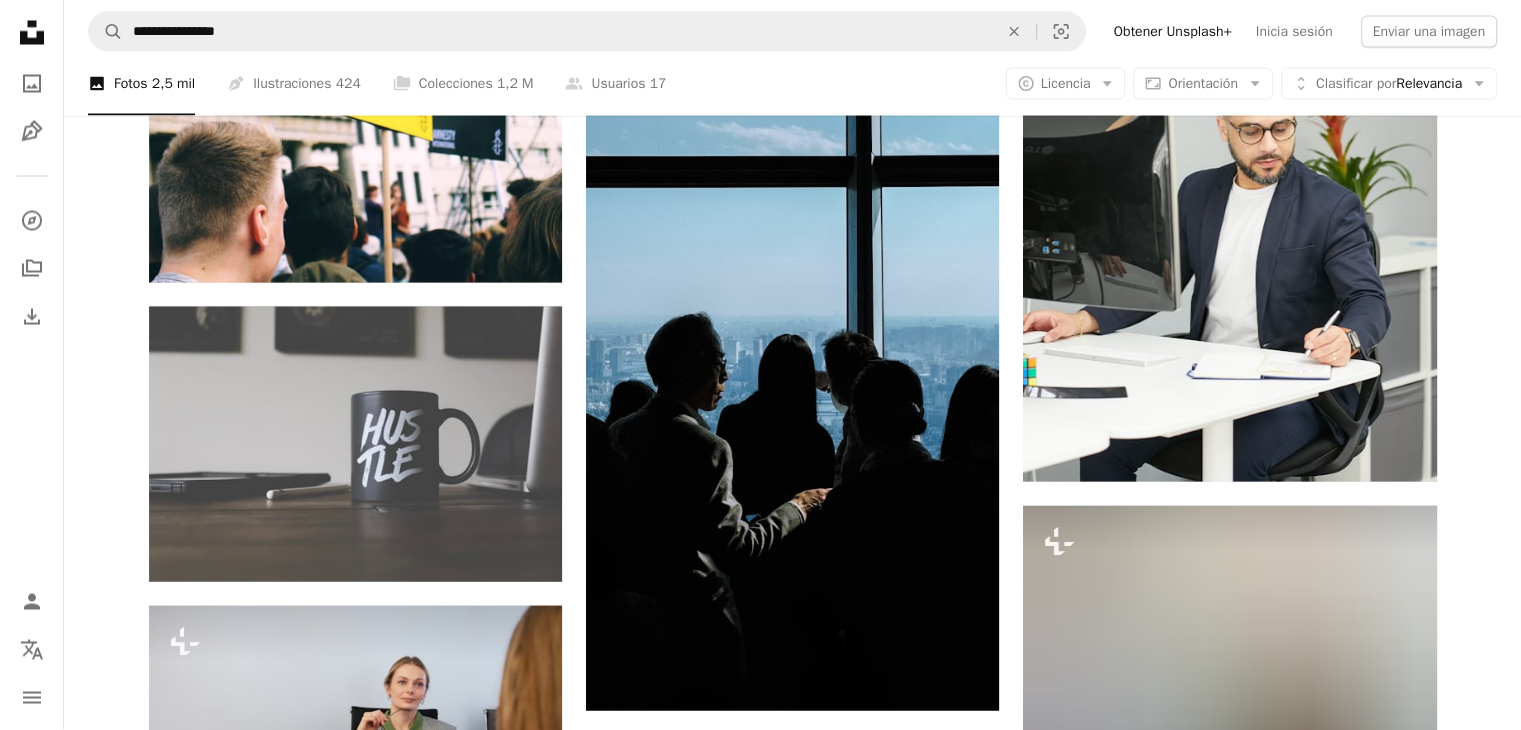 scroll, scrollTop: 34300, scrollLeft: 0, axis: vertical 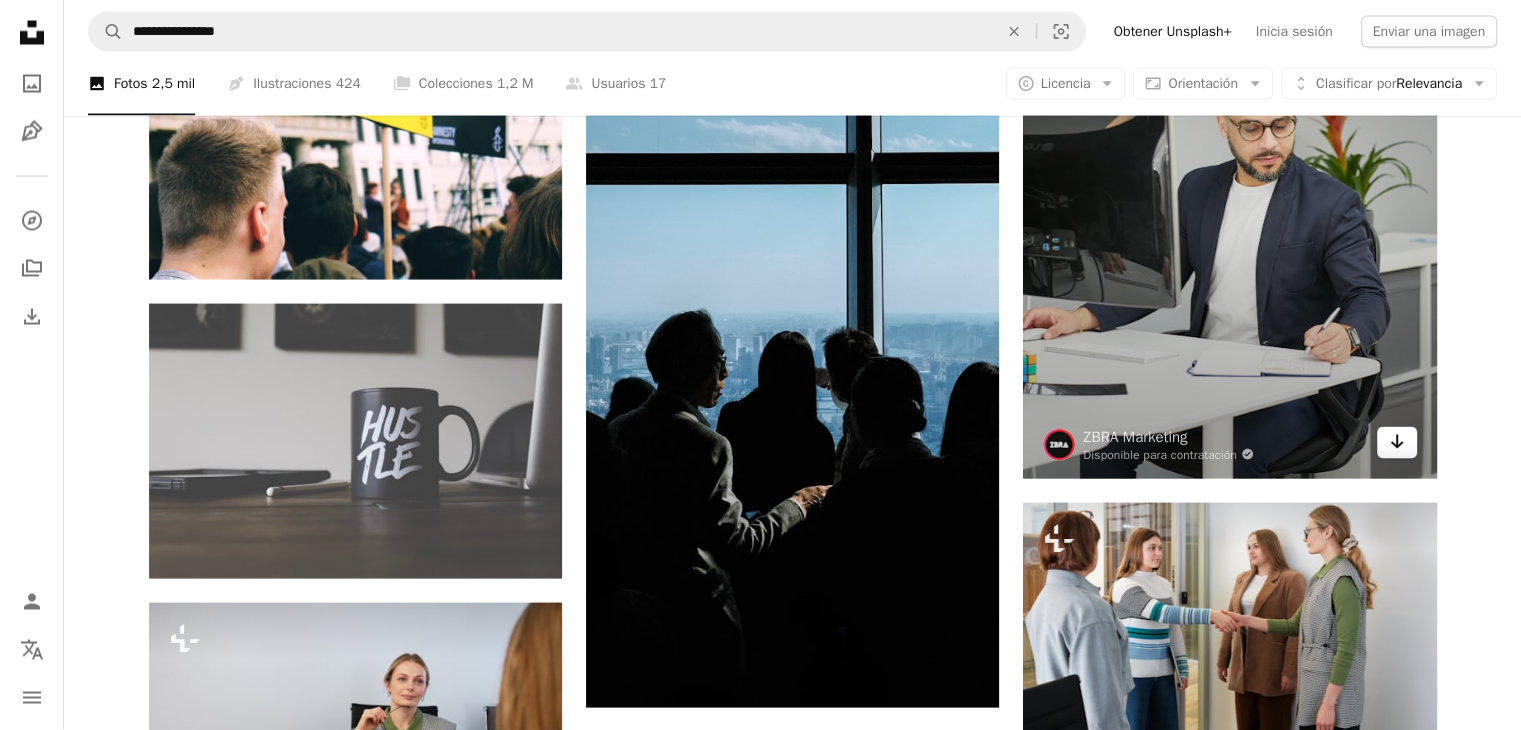 click on "Arrow pointing down" 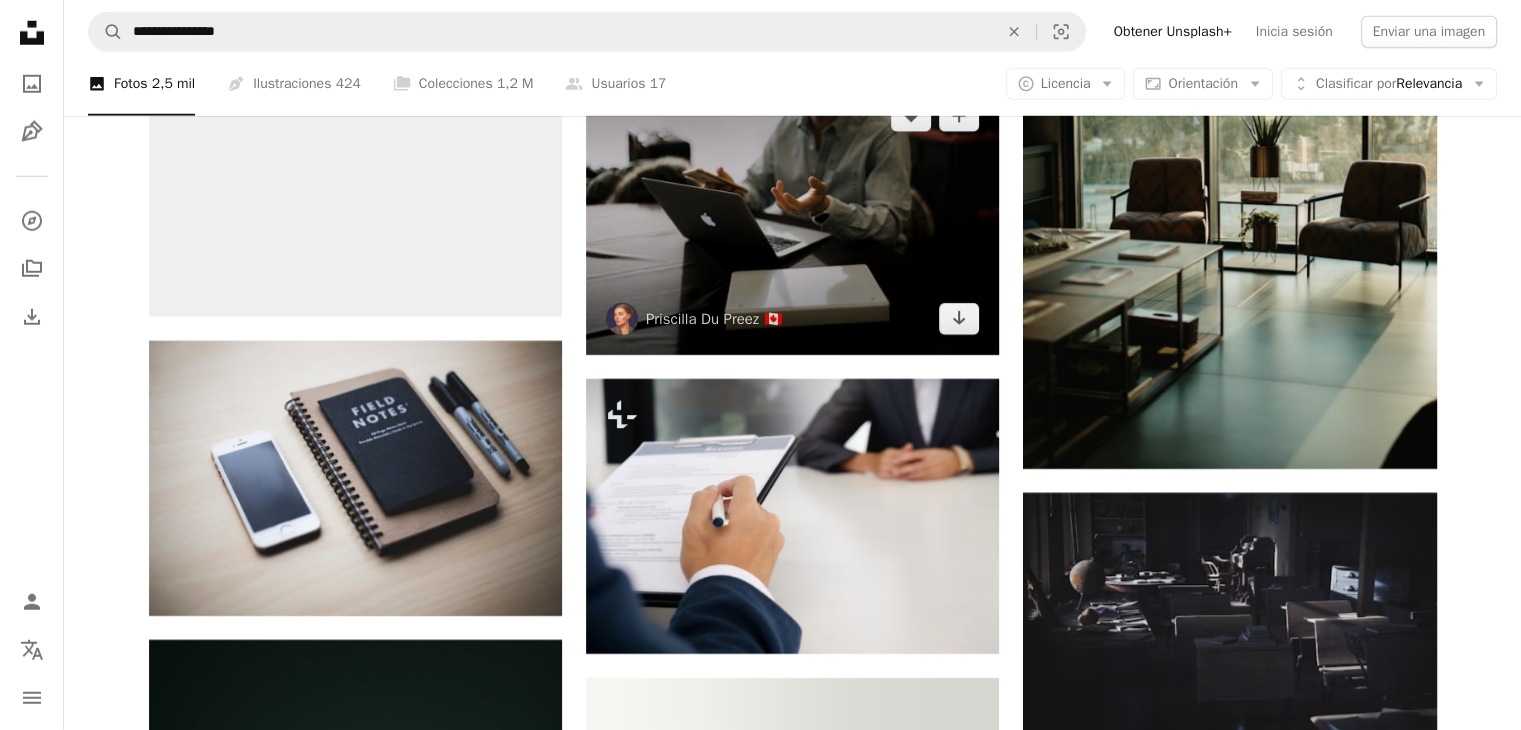 scroll, scrollTop: 36300, scrollLeft: 0, axis: vertical 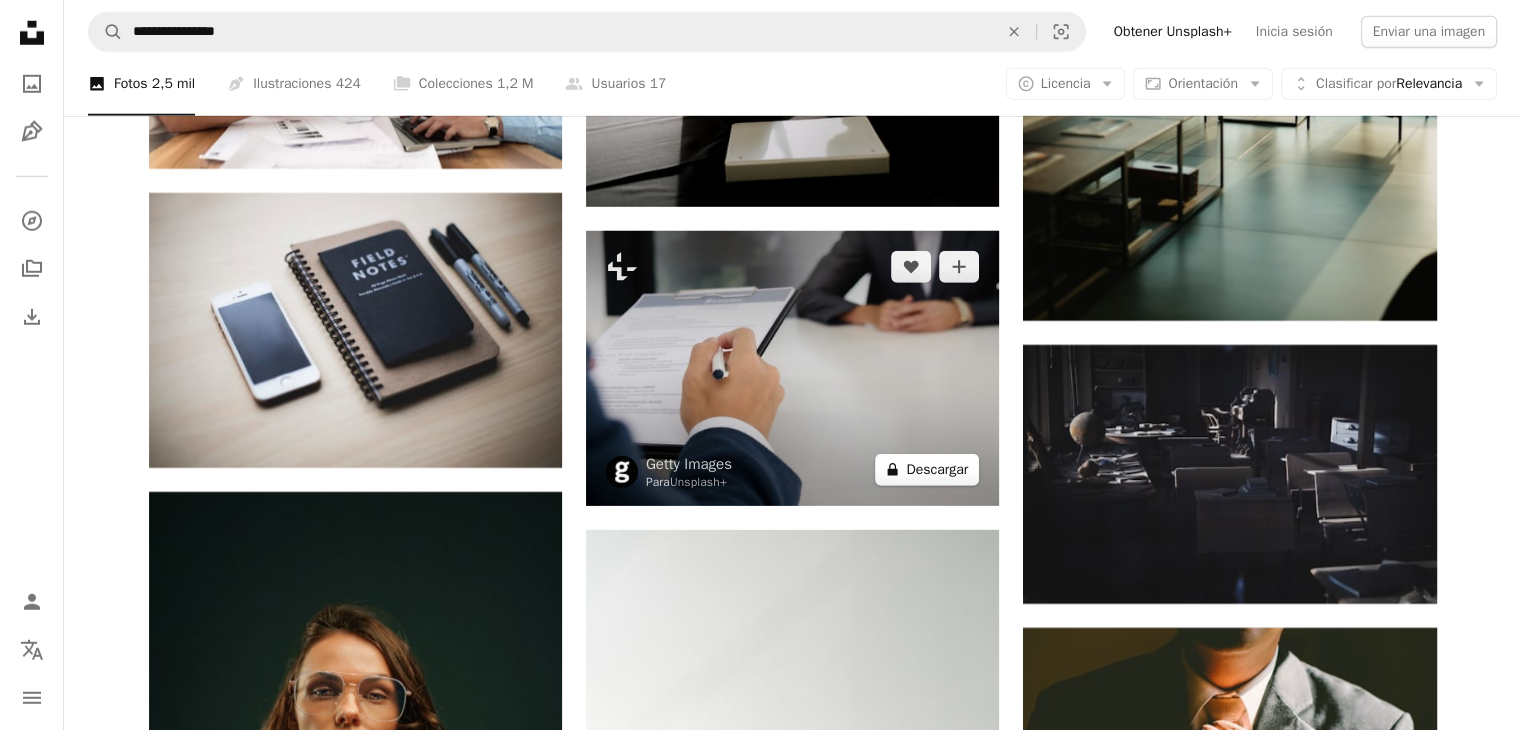 click on "A lock   Descargar" at bounding box center (927, 470) 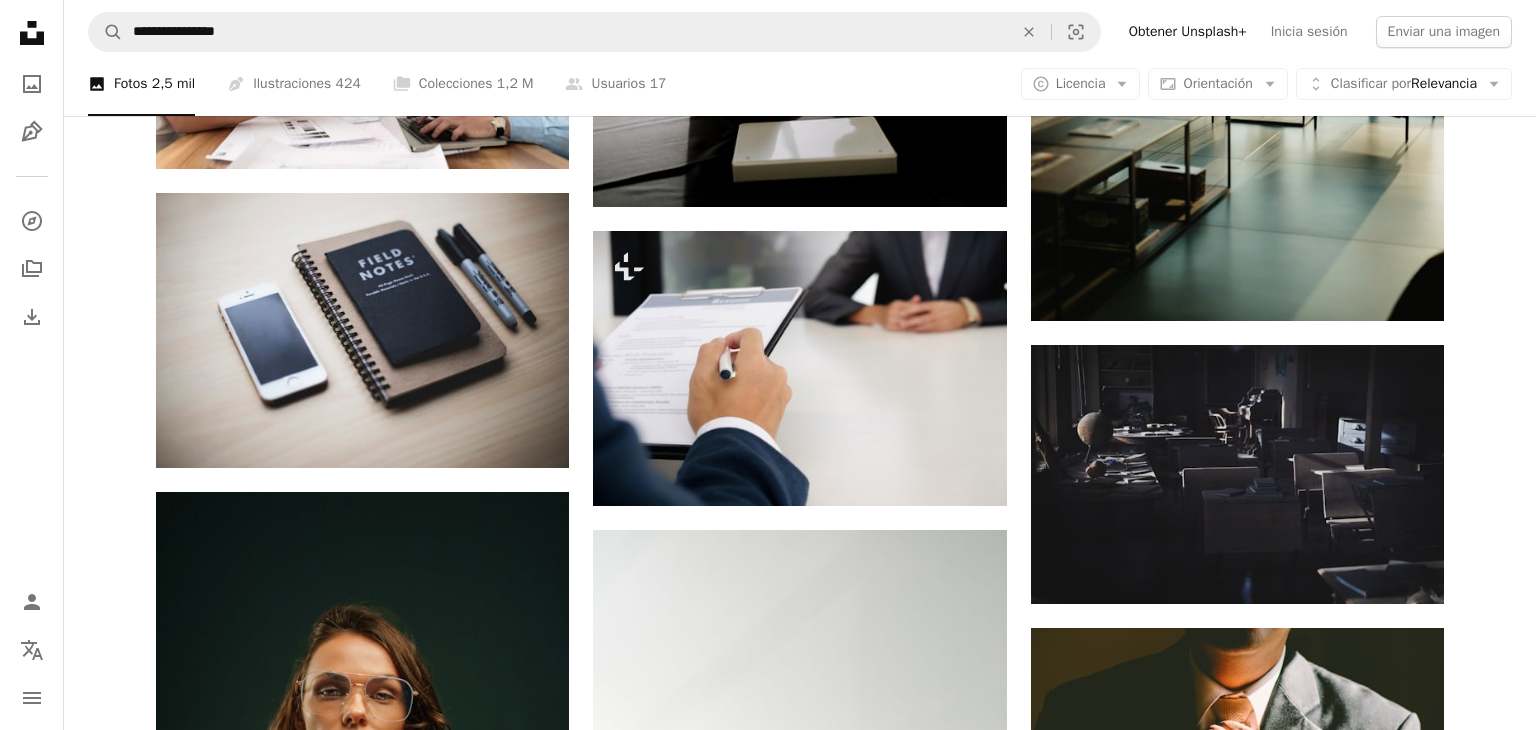 click on "An X shape Imágenes premium, listas para usar. Obtén acceso ilimitado. A plus sign Contenido solo para miembros añadido mensualmente A plus sign Descargas ilimitadas libres de derechos A plus sign Ilustraciones  Nuevo A plus sign Protecciones legales mejoradas anualmente 66 %  de descuento mensualmente 12 $   4 $ USD al mes * Obtener  Unsplash+ *Cuando se paga anualmente, se factura por adelantado  48 $ Más los impuestos aplicables. Se renueva automáticamente. Cancela cuando quieras." at bounding box center (768, 3894) 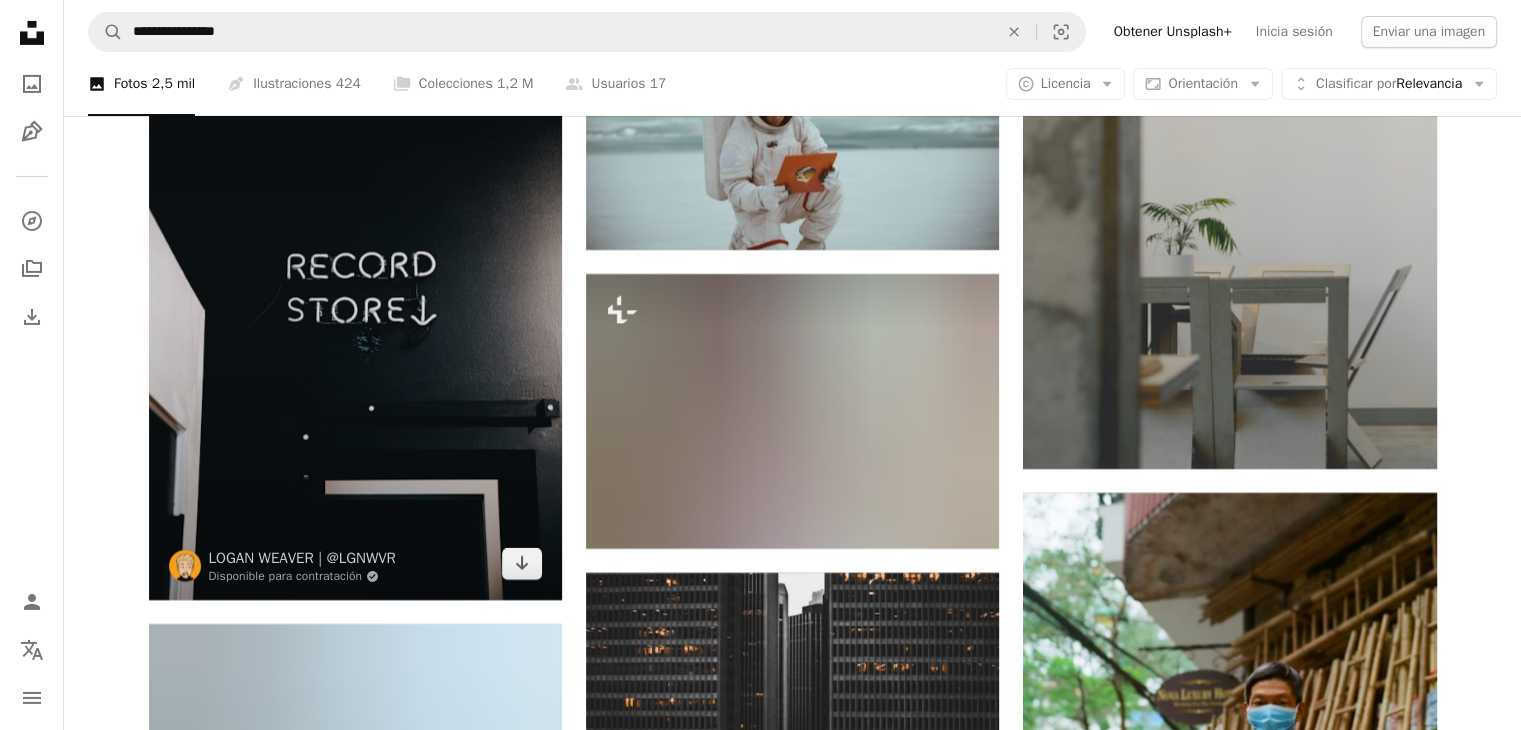 scroll, scrollTop: 45000, scrollLeft: 0, axis: vertical 